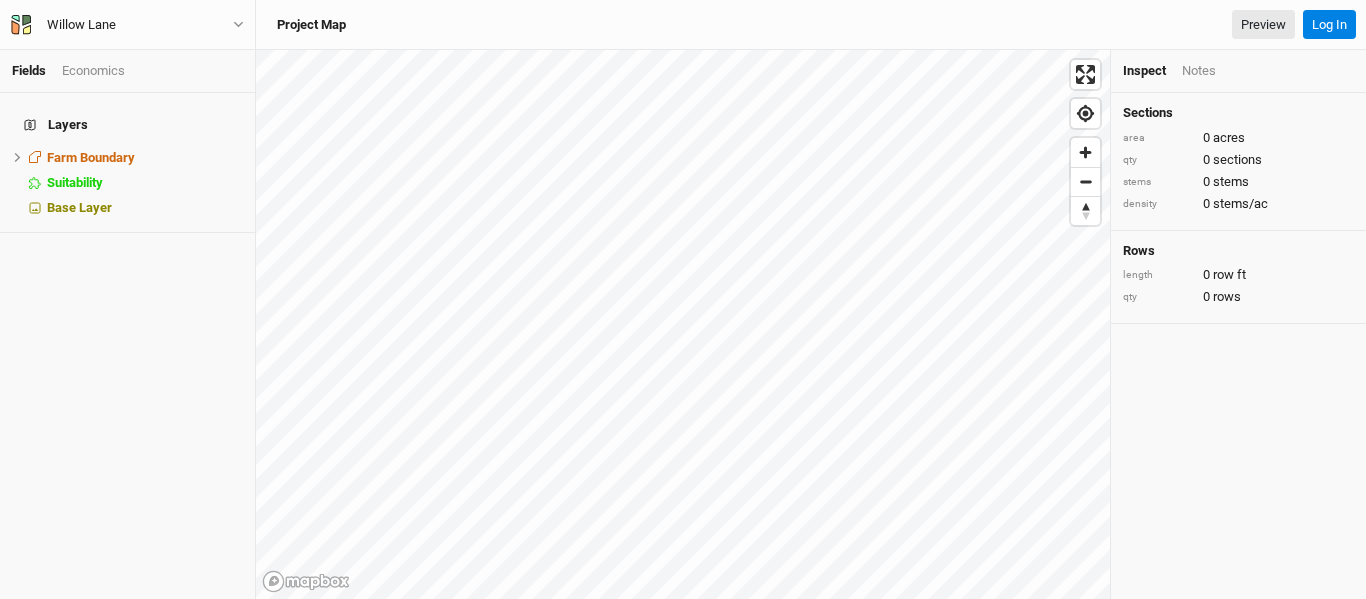scroll, scrollTop: 0, scrollLeft: 0, axis: both 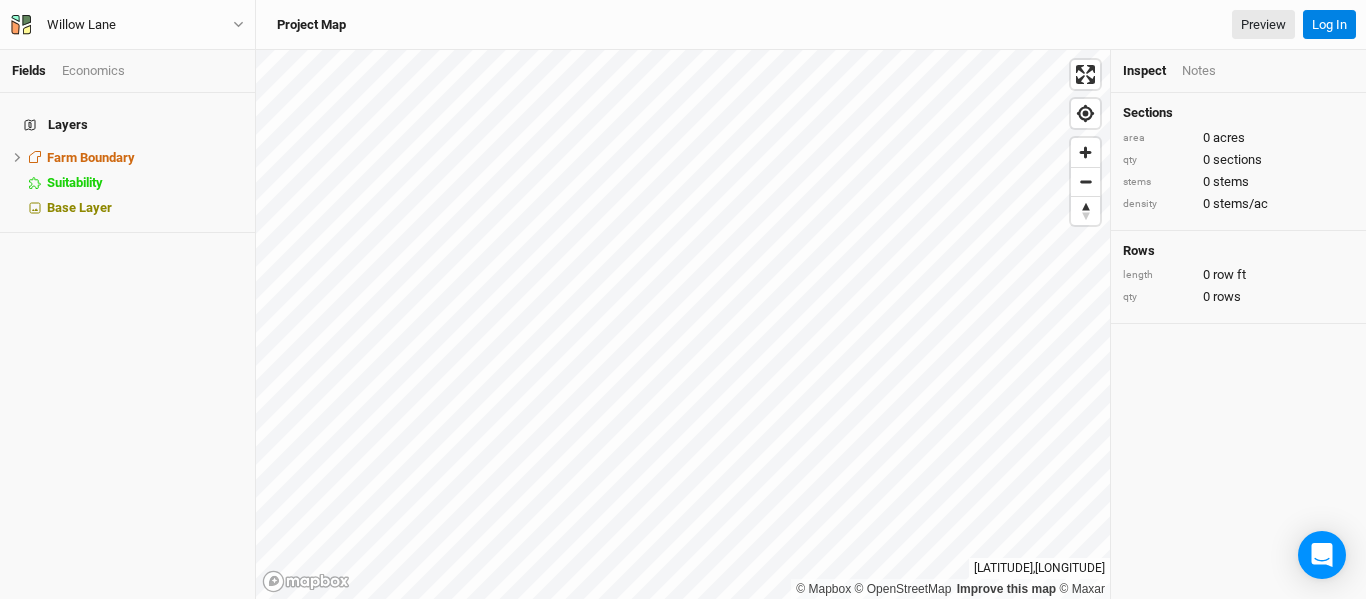 click on "Layers Farm Boundary hide Suitability hide Base Layer" at bounding box center (127, 346) 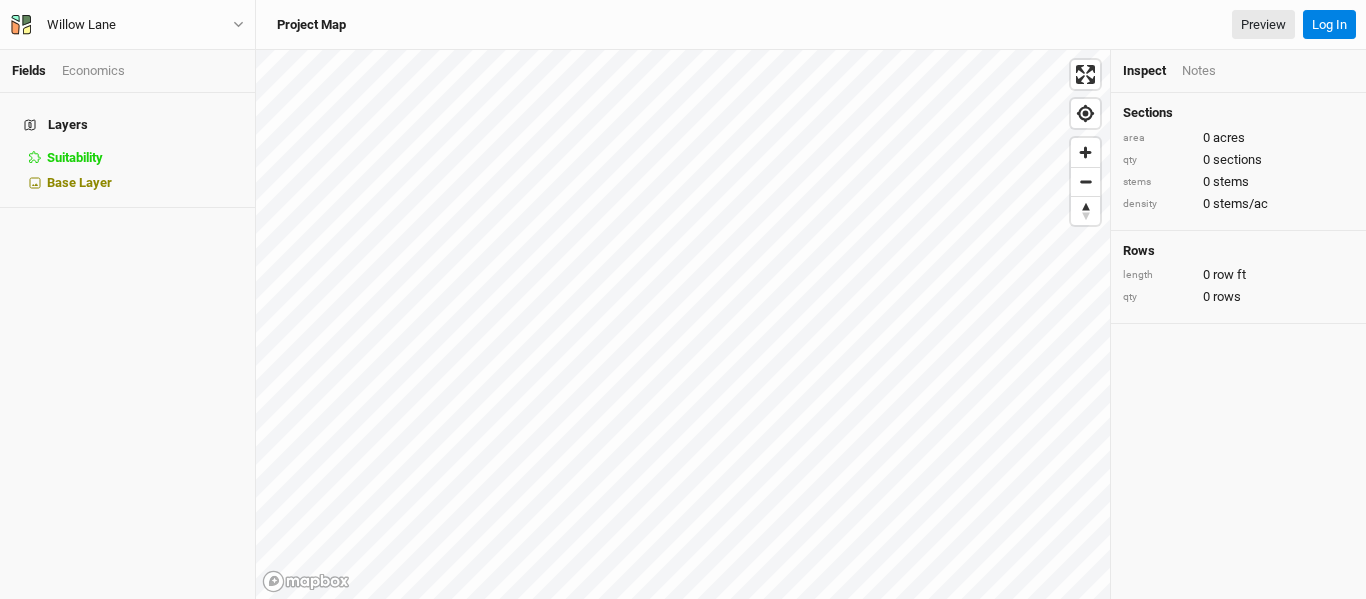 scroll, scrollTop: 0, scrollLeft: 0, axis: both 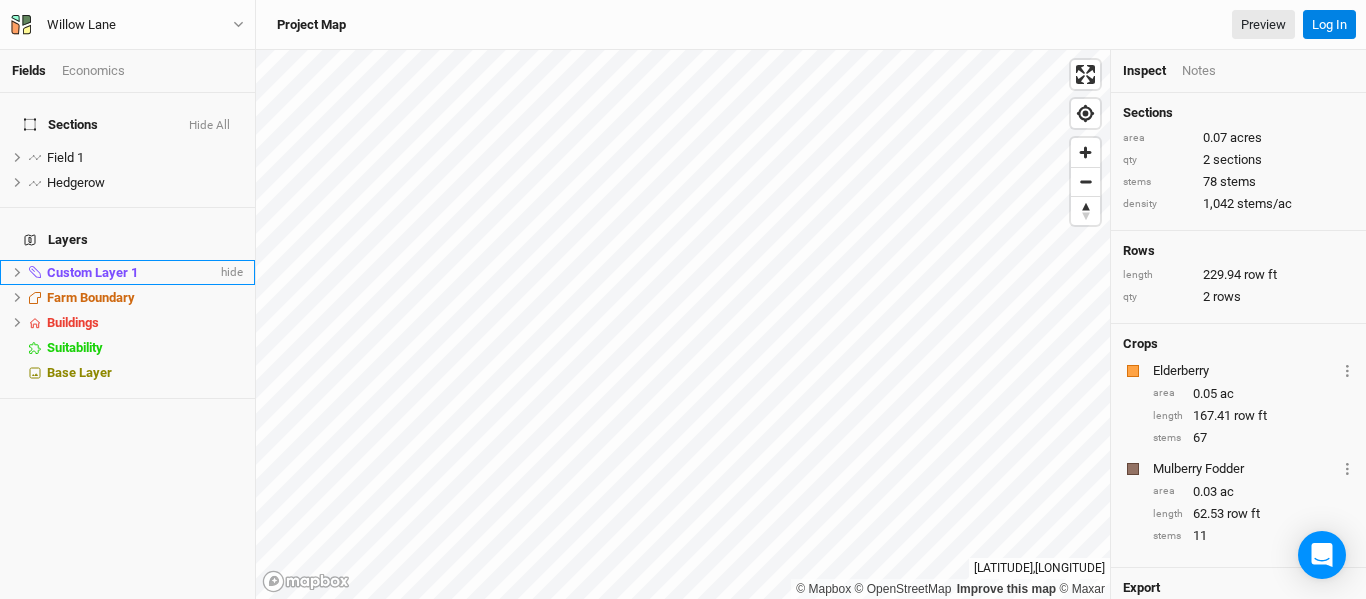 click at bounding box center (17, 157) 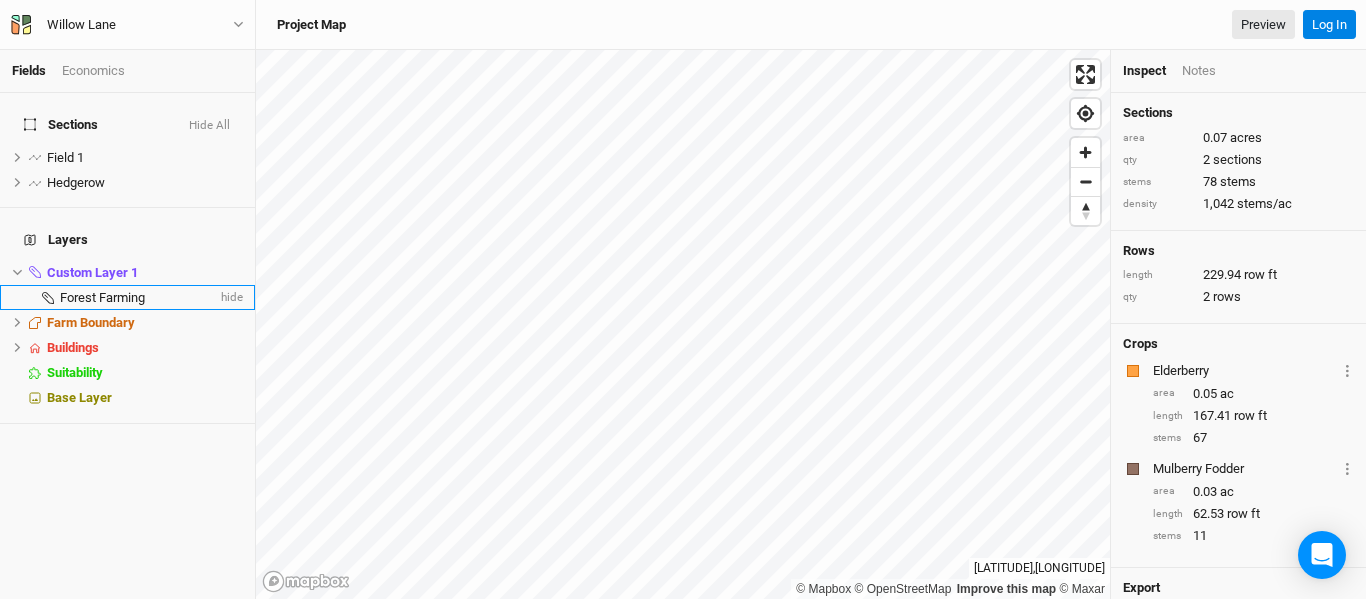 click on "Forest Farming" at bounding box center (102, 297) 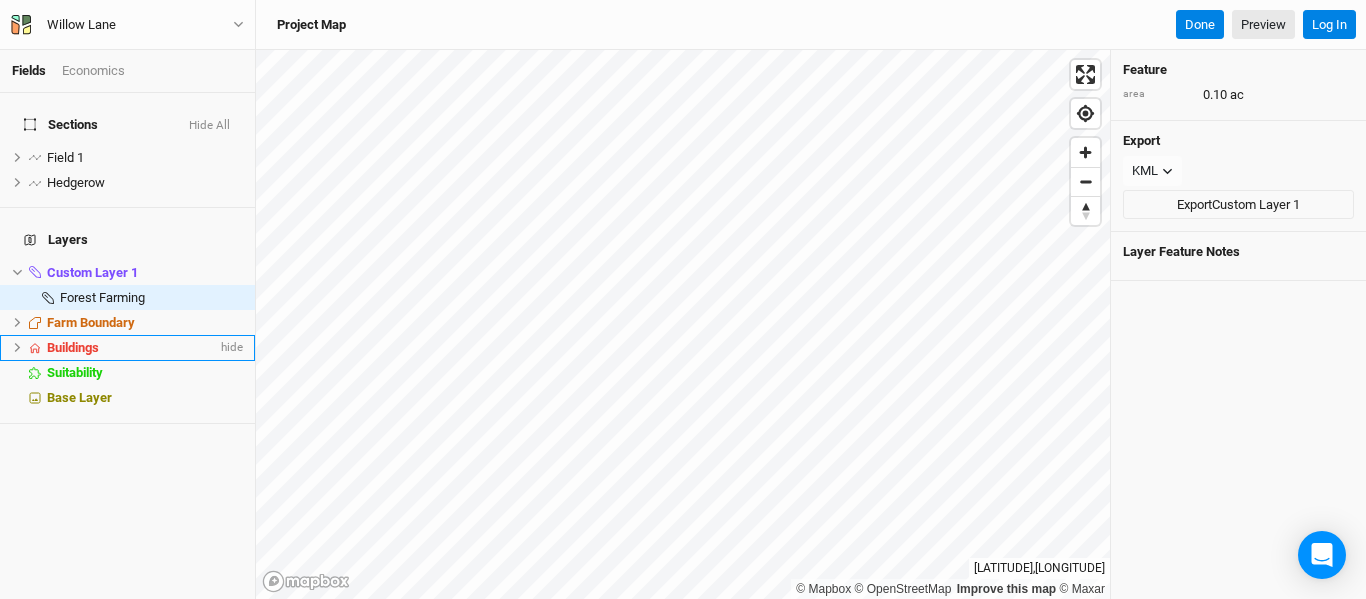 click on "Buildings" at bounding box center (73, 347) 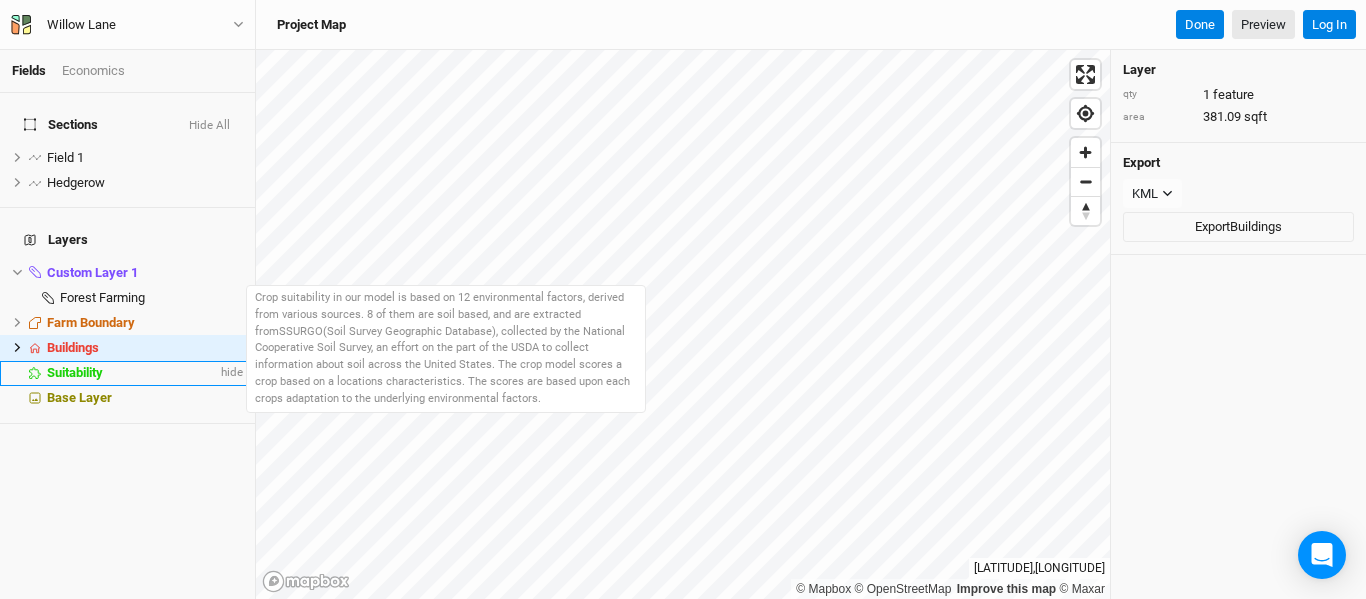 click on "Suitability" at bounding box center (75, 372) 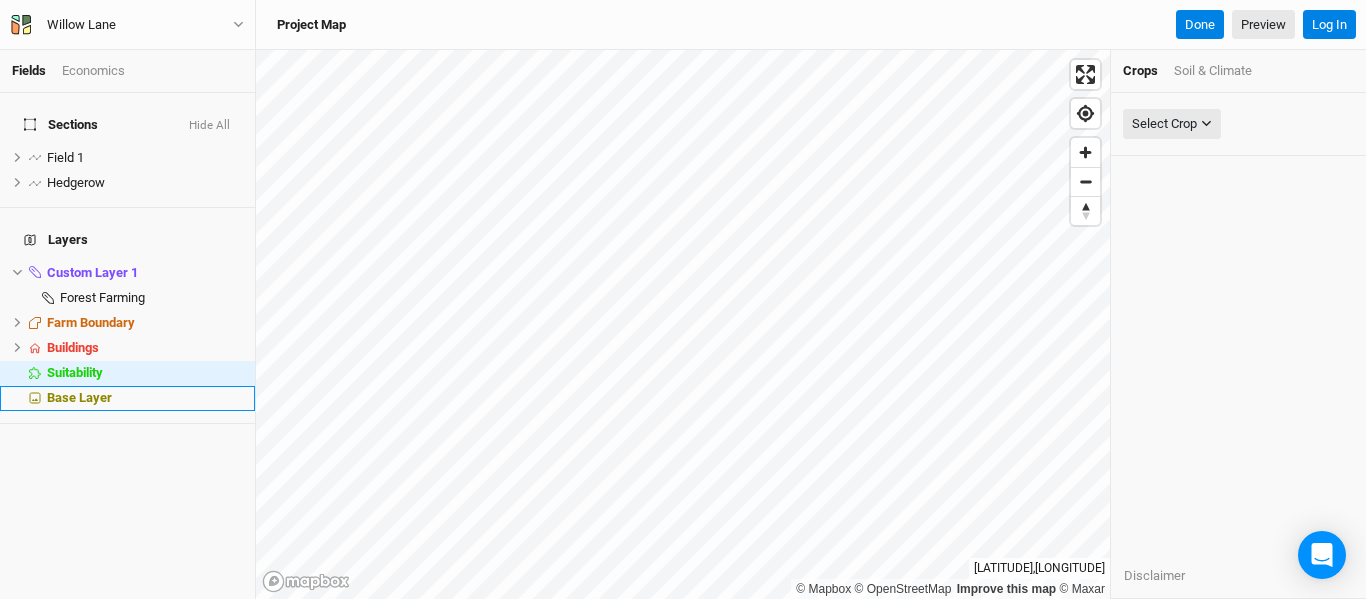 click on "Base Layer" at bounding box center (79, 397) 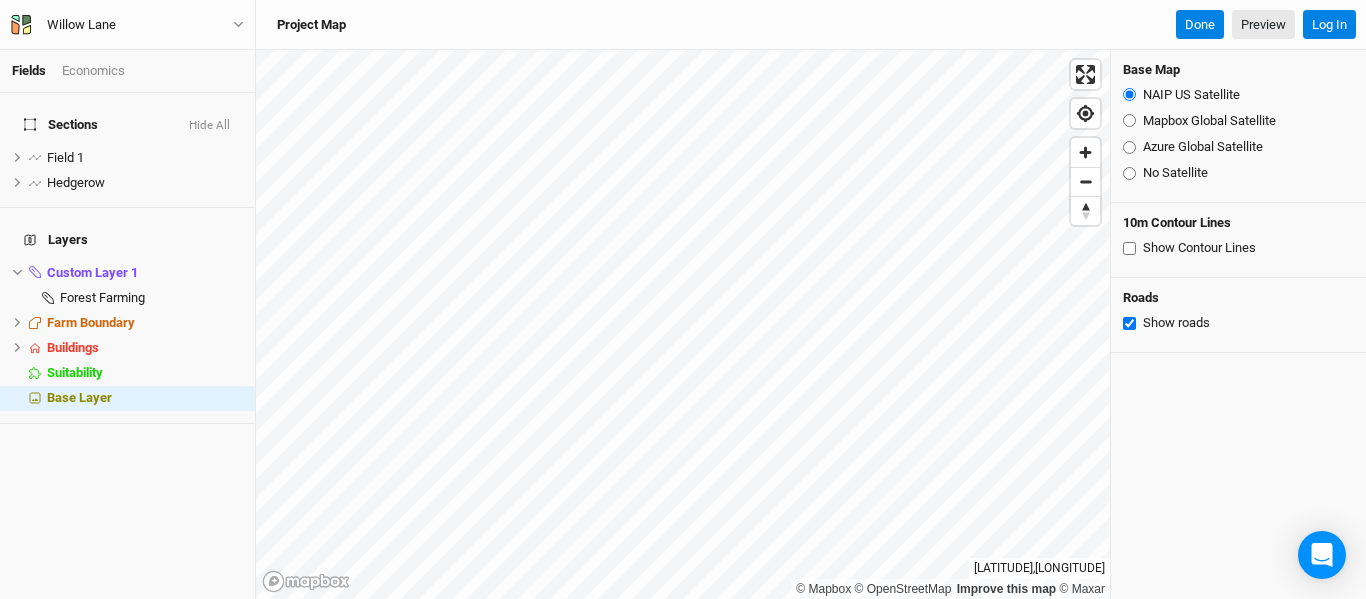 click on "Show Contour Lines" at bounding box center [1129, 248] 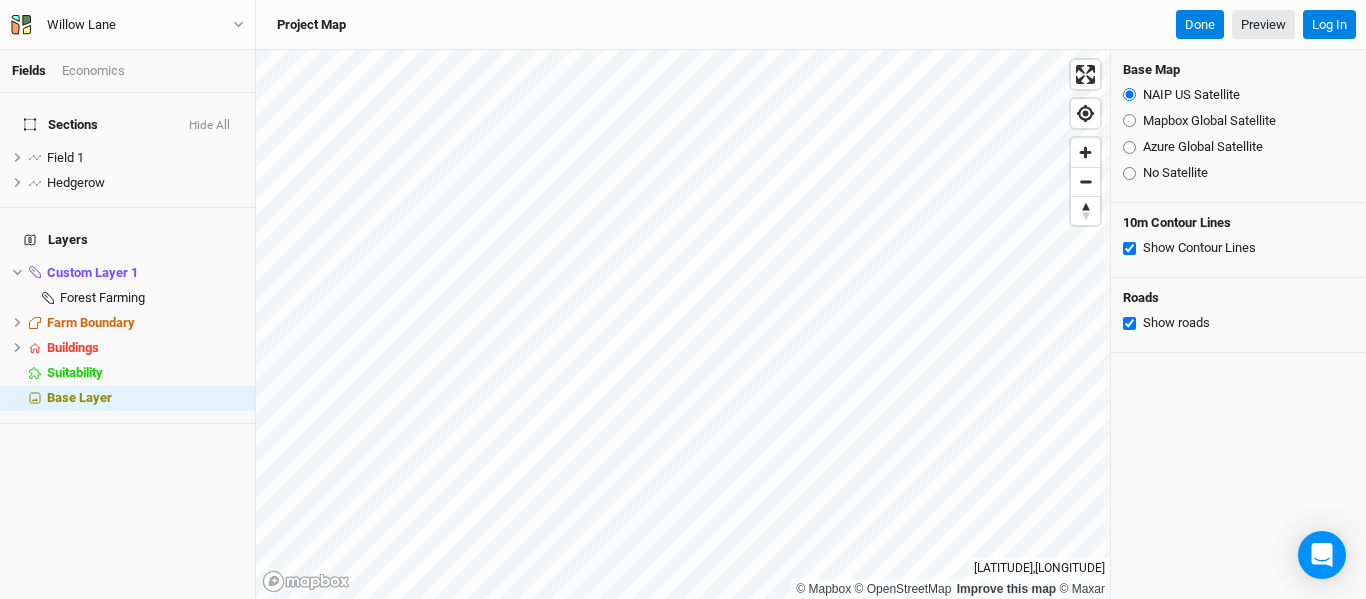 click on "Show Contour Lines" at bounding box center (1129, 248) 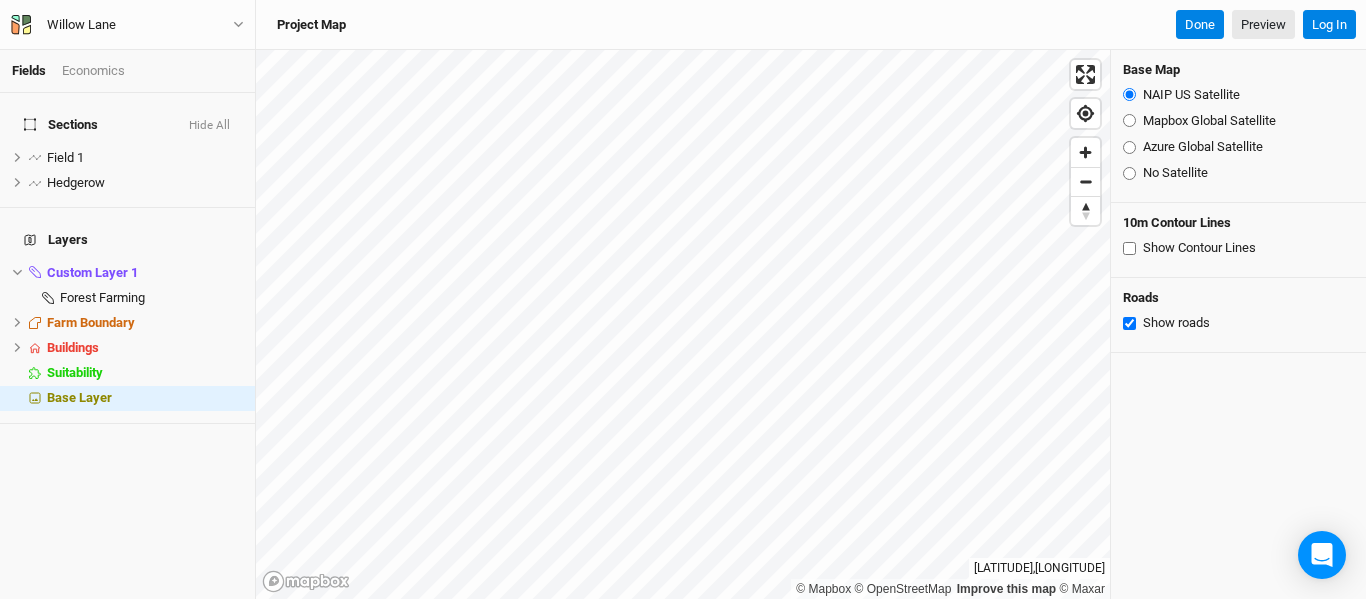 checkbox on "false" 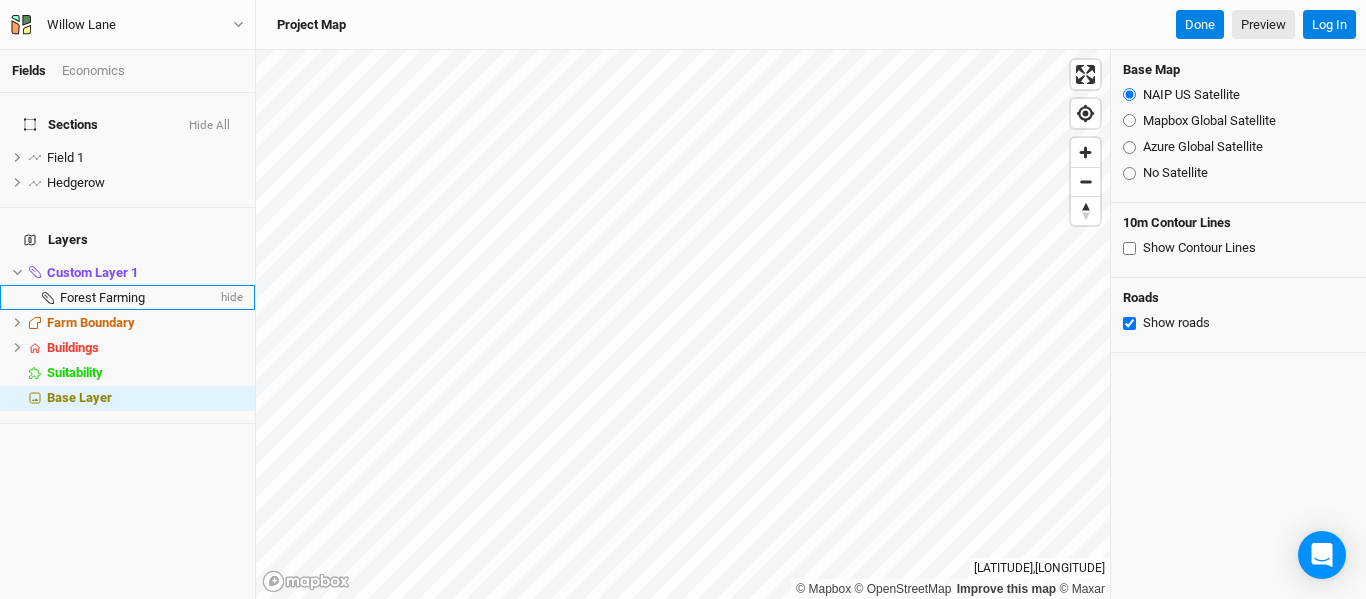 click on "Forest Farming" at bounding box center (138, 298) 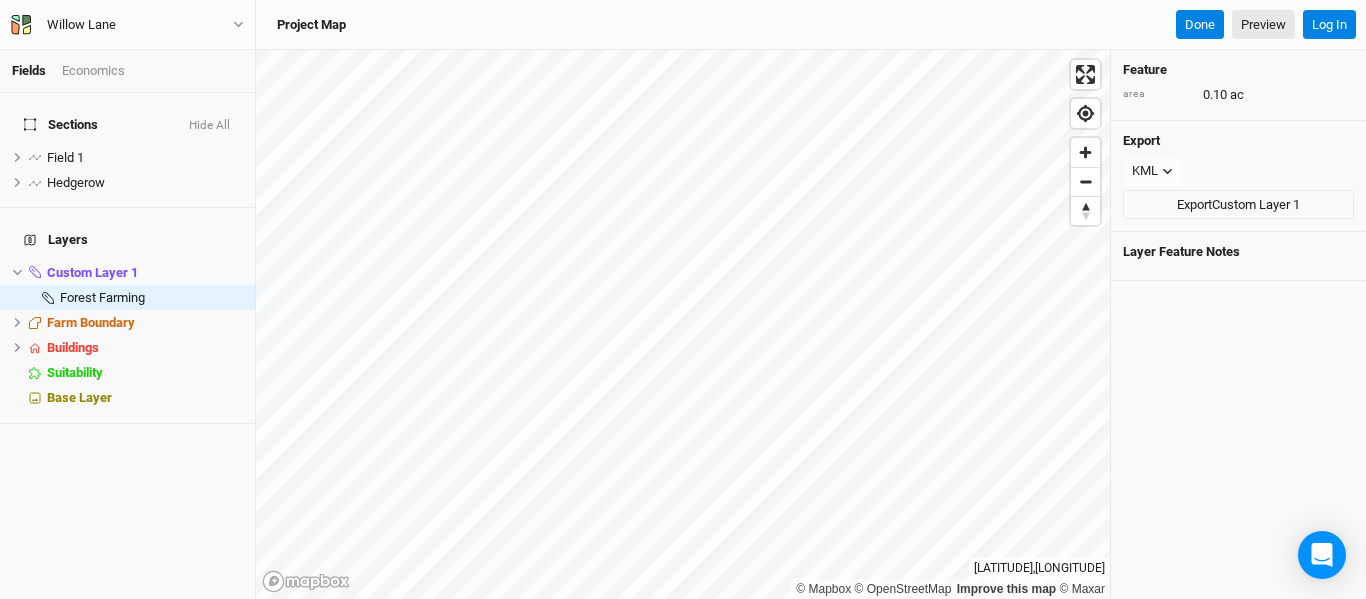 click on "Layer Feature Notes" at bounding box center [1181, 252] 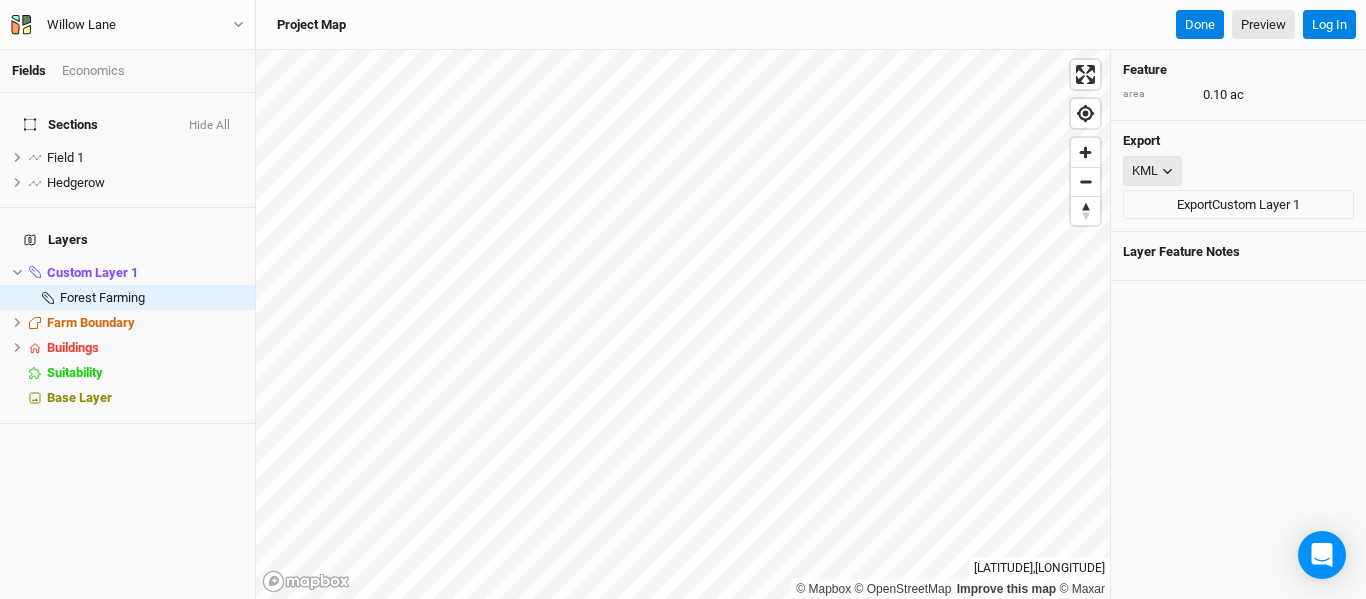 click at bounding box center (1167, 171) 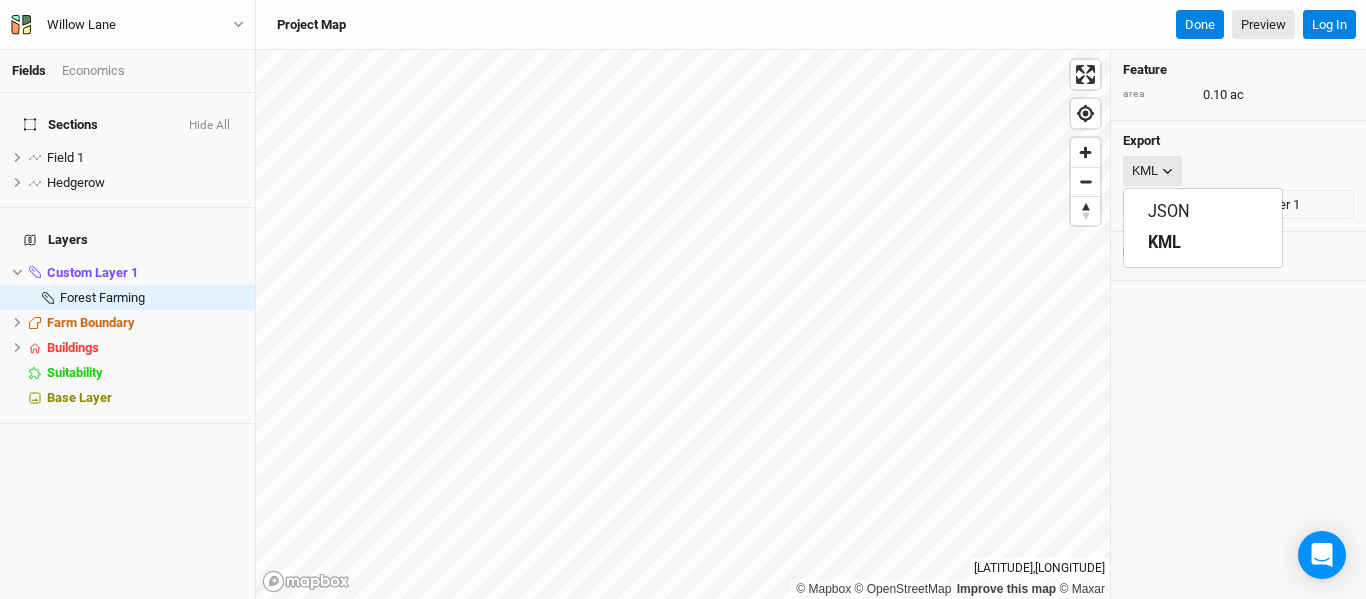 click at bounding box center (1167, 171) 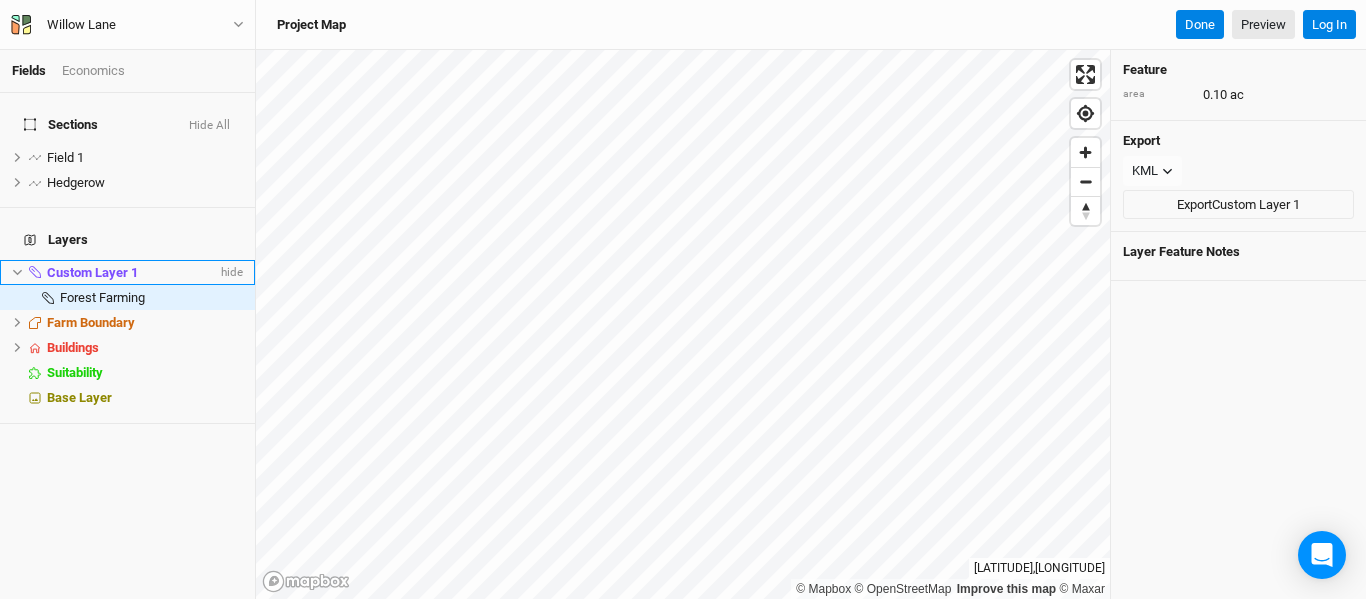 click on "Custom Layer 1 hide" at bounding box center (127, 157) 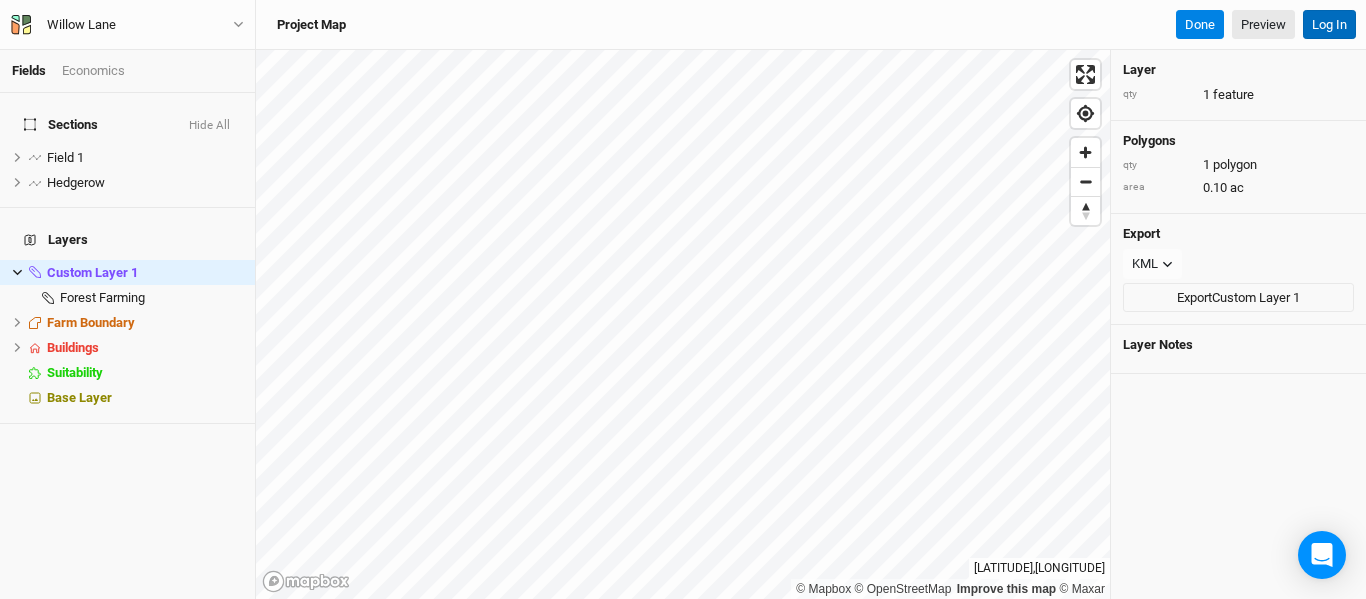 click on "Log In" at bounding box center (1329, 25) 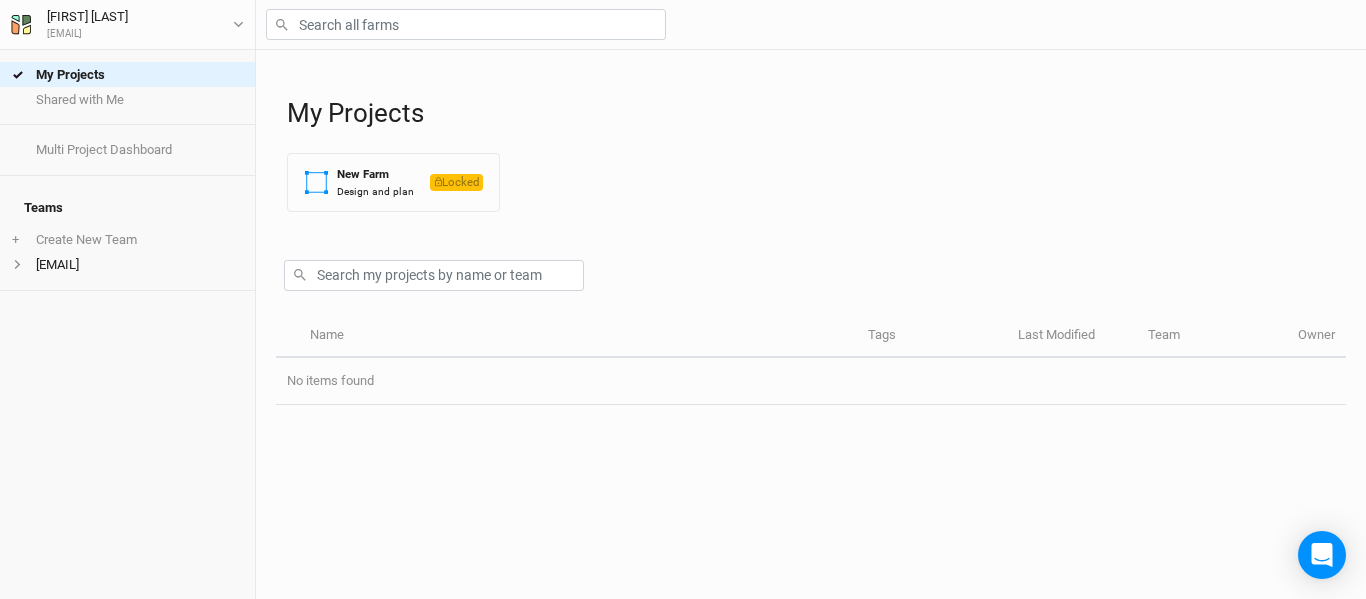 scroll, scrollTop: 0, scrollLeft: 0, axis: both 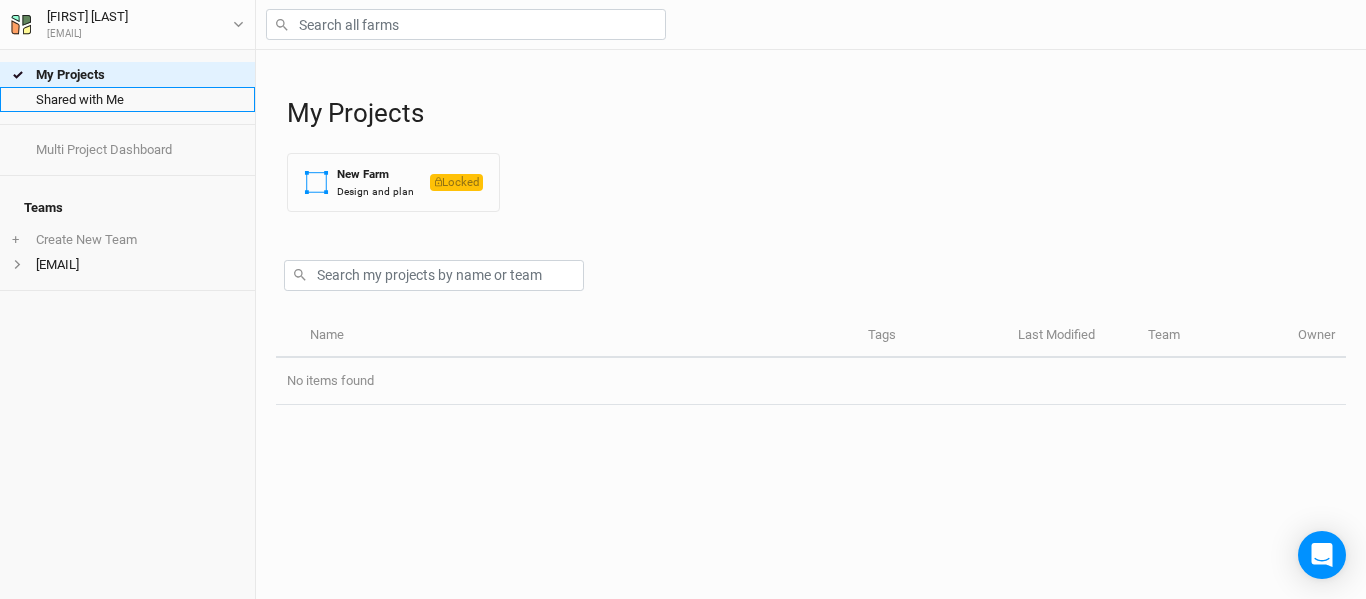 click on "Shared with Me" at bounding box center [127, 99] 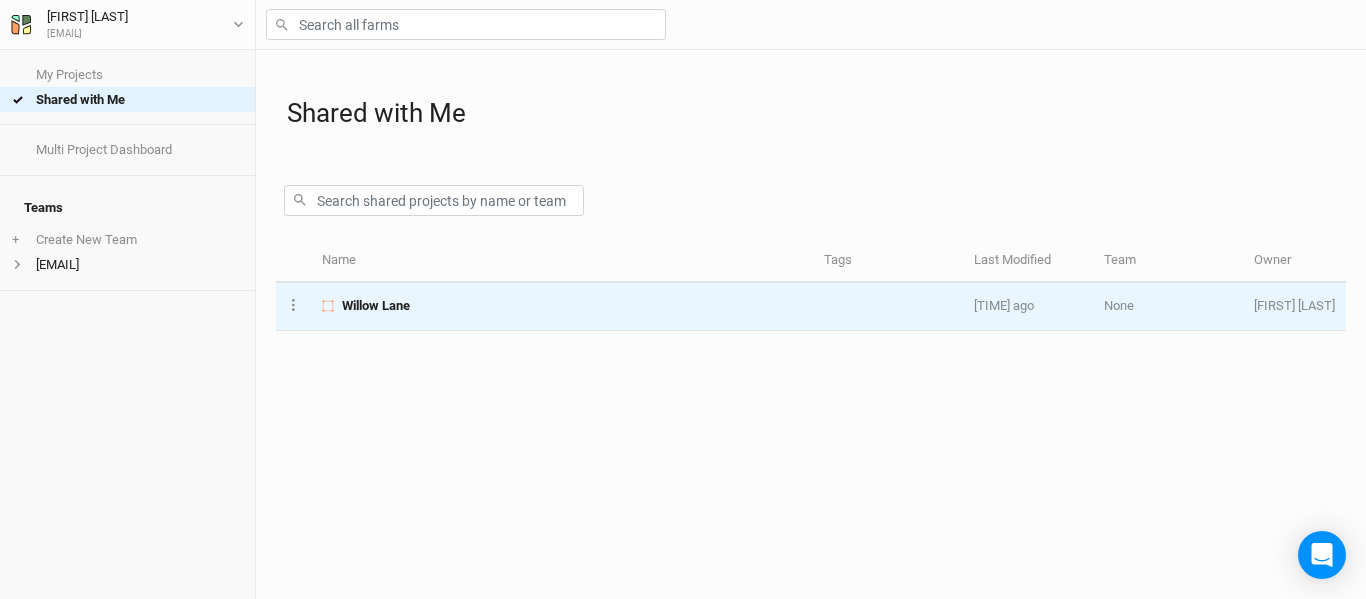click on "Willow Lane" at bounding box center [562, 307] 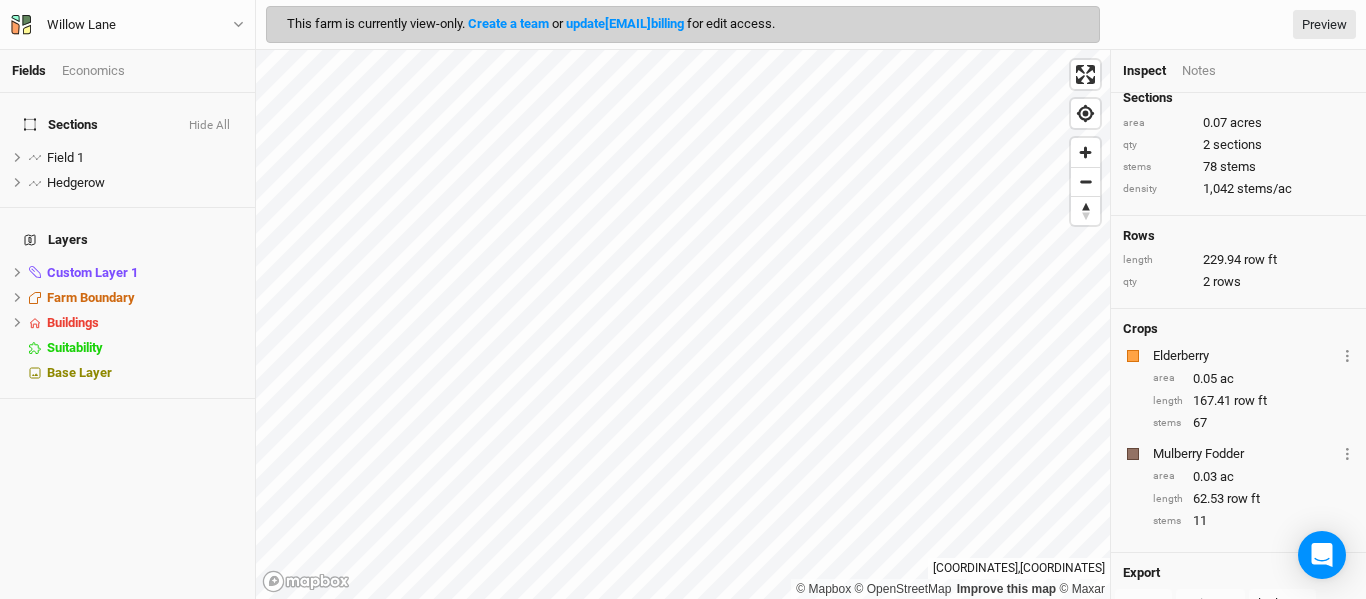 scroll, scrollTop: 0, scrollLeft: 0, axis: both 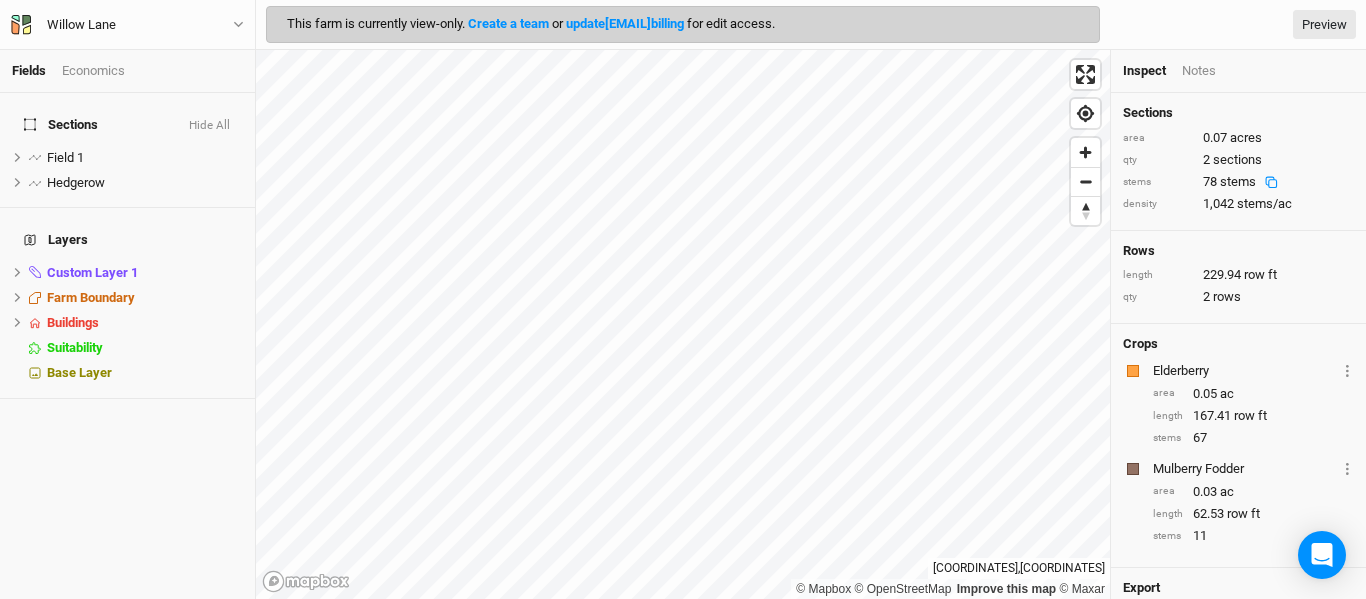 click on "Notes" at bounding box center (1199, 71) 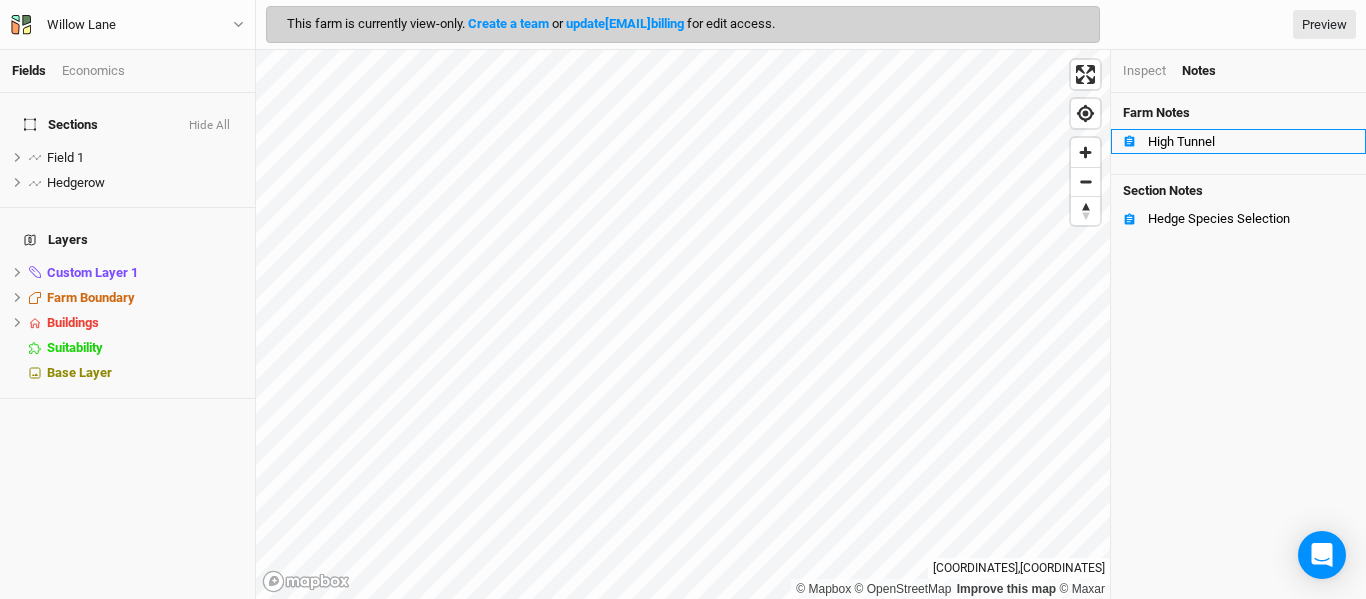 click on "High Tunnel" at bounding box center (1251, 142) 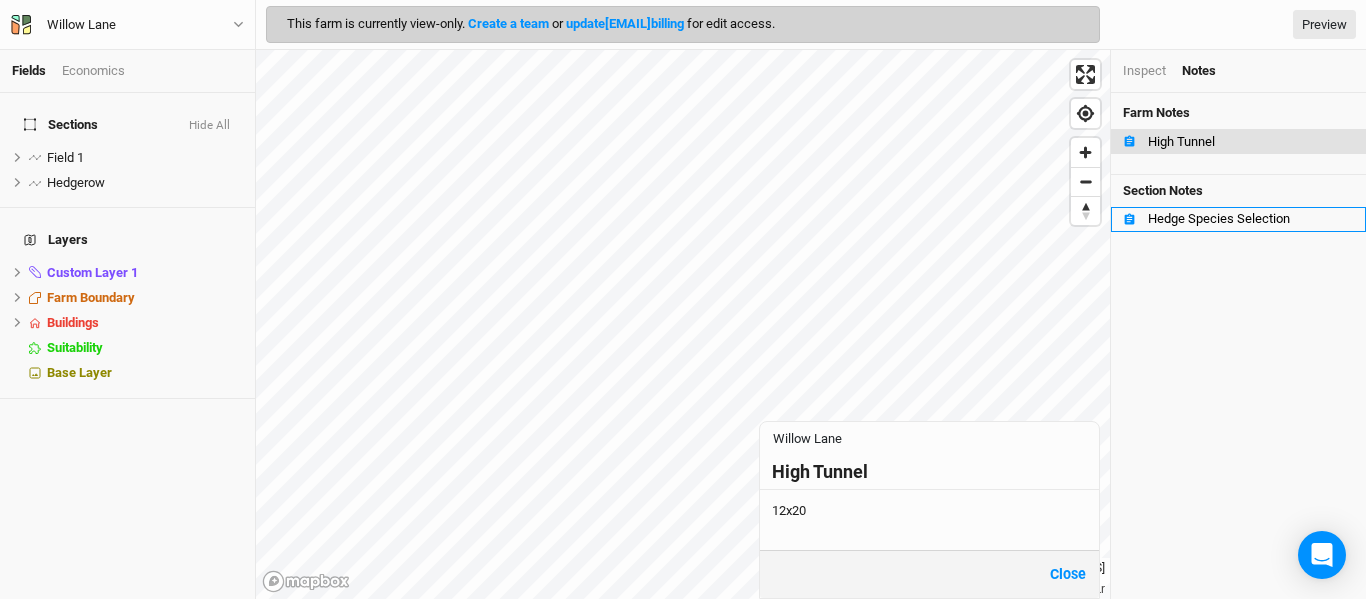 click on "Hedge Species Selection" at bounding box center (1251, 219) 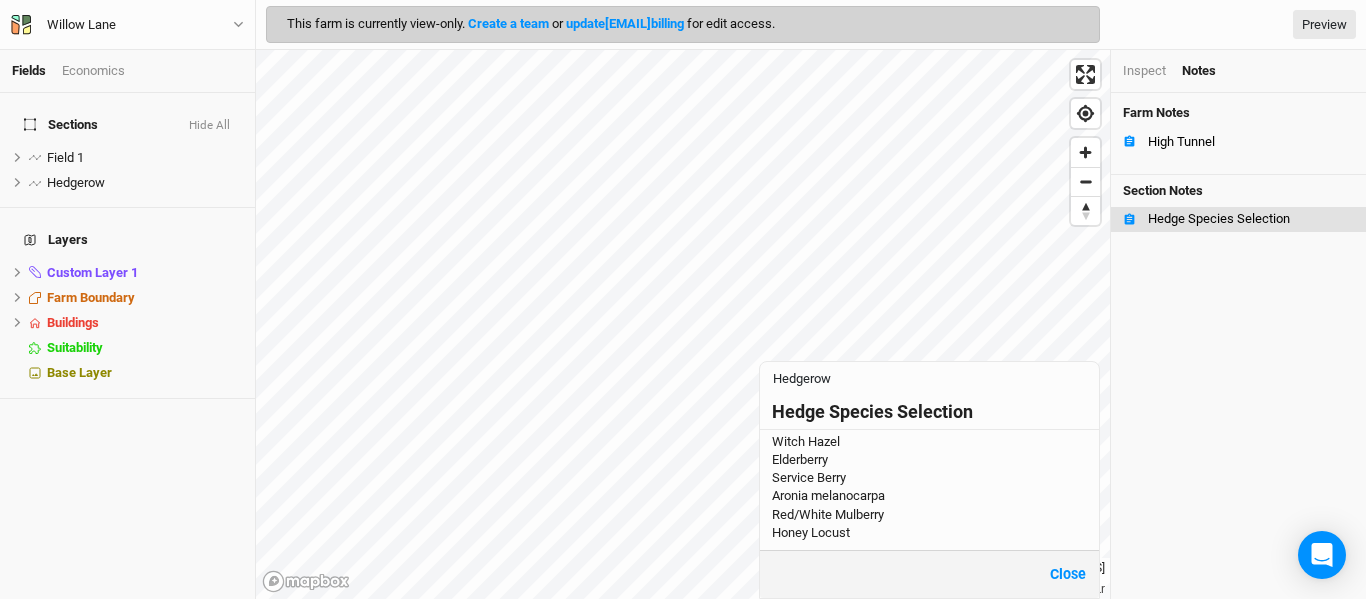 scroll, scrollTop: 13, scrollLeft: 0, axis: vertical 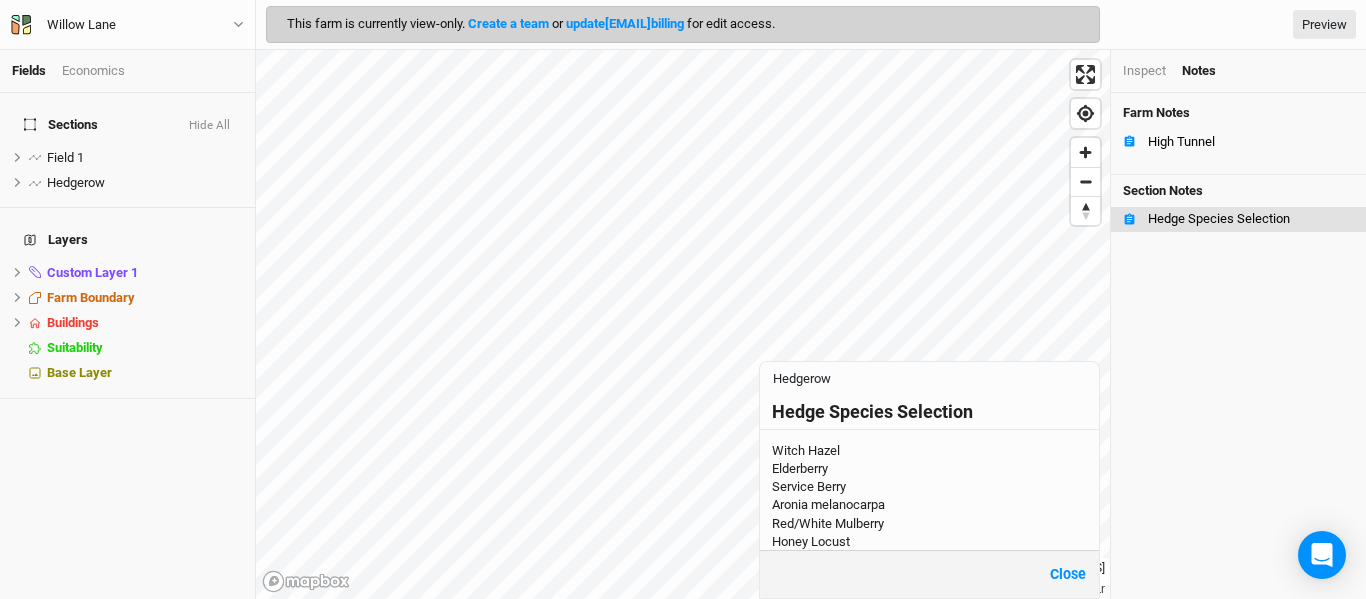 click on "Farm Notes High Tunnel Hedgerow Hedge Species Selection Witch Hazel
Elderberry
Service Berry
Aronia melanocarpa
Red/White Mulberry
Honey Locust Close Section Notes Hedge Species Selection" at bounding box center (1238, 346) 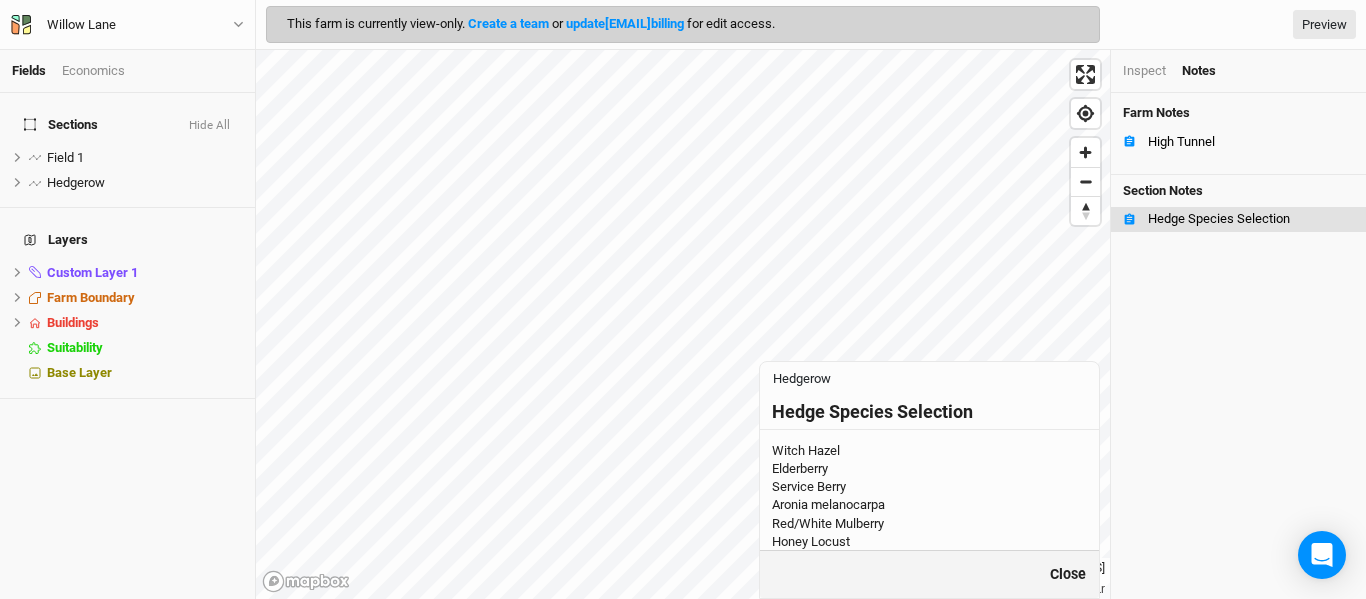 click on "Close" at bounding box center (1068, 574) 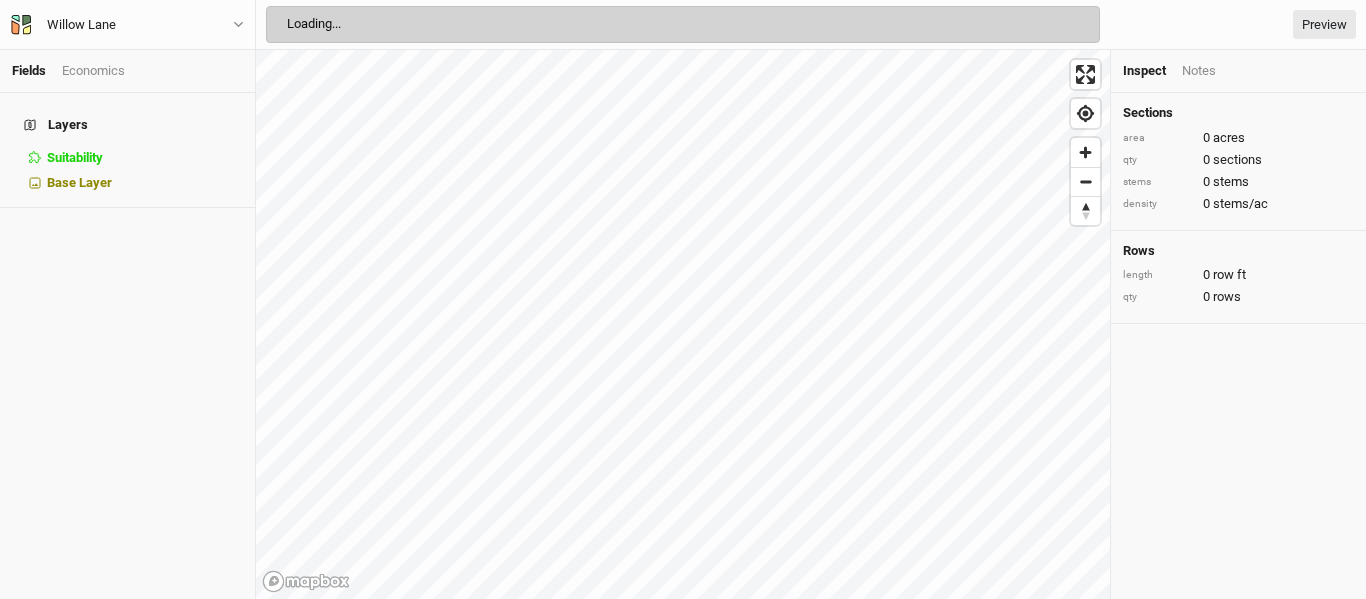 scroll, scrollTop: 0, scrollLeft: 0, axis: both 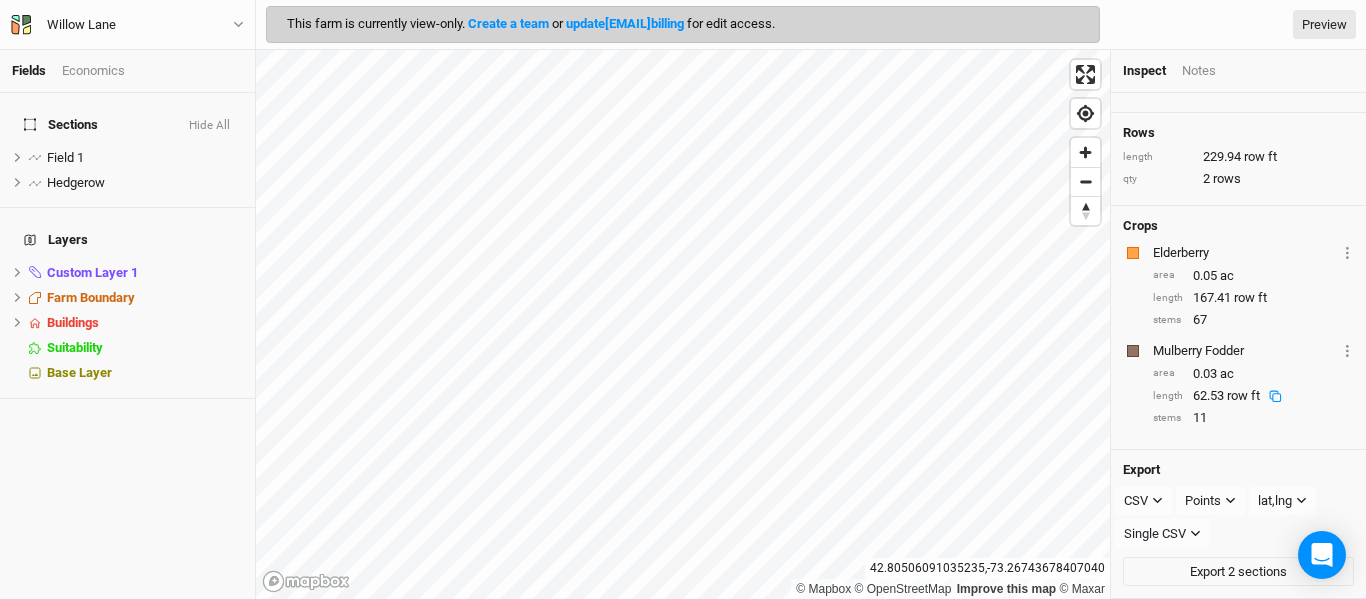 click on "Fields Economics Sections Hide All Field 1 hide Hedgerow hide Layers Custom Layer 1 hide Farm Boundary hide Buildings hide Suitability hide Base Layer Willow Lane Back Project Settings User settings Imperial Metric Keyboard Shortcuts Log out This farm is currently view-only.   Create a team   or   update  support@example.com  billing   for edit access. Preview © Mapbox   © OpenStreetMap   Improve this map   © Maxar [LATITUDE], [LONGITUDE] Inspect Notes Sections area 0.07   acres qty 2   sections stems 78   stems density 1,042   stems/ac Rows length 229.94   row ft qty 2   rows Crops Elderberry Layer 1 Sections Hedgerow area 0.05   ac length 167.41   row ft stems 67 Mulberry Fodder Layer 1 Sections Field 1 area 0.03   ac length 62.53   row ft stems 11 Export CSV CSV JSON KML PDF SHP Points Points Rows Sections lat,lng lat,lng lng,lat Single CSV Single CSV Multiple CSVs (zipped) Export 2 sections" at bounding box center [683, 299] 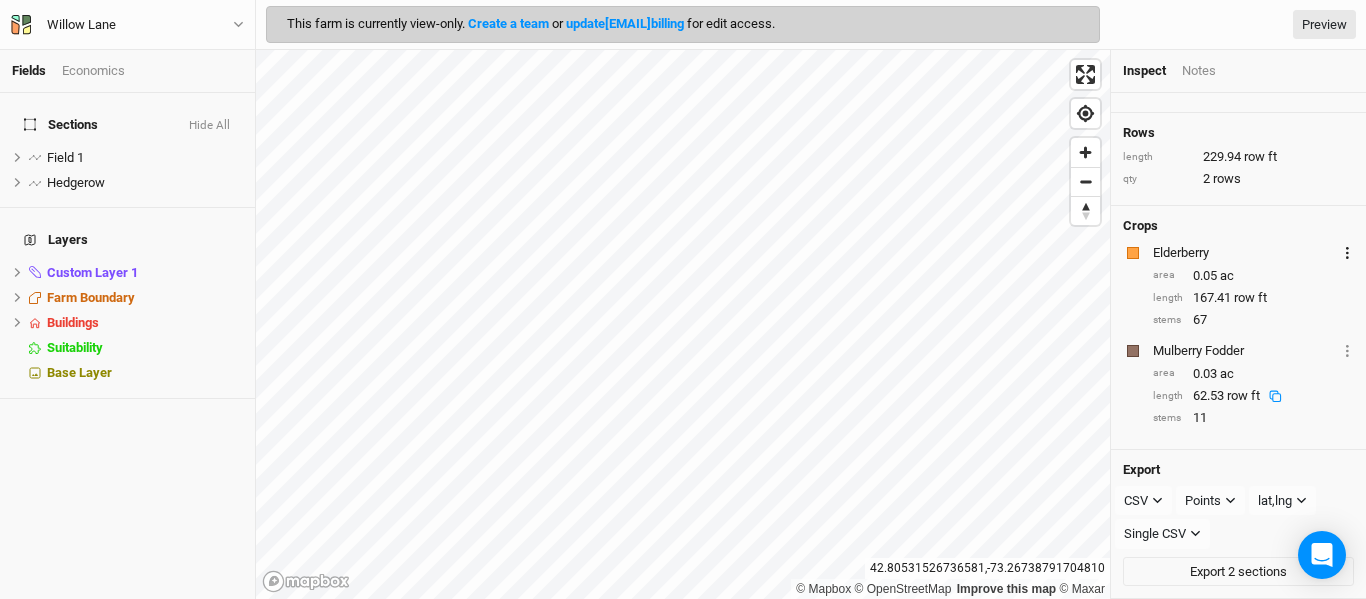 click at bounding box center (1347, 253) 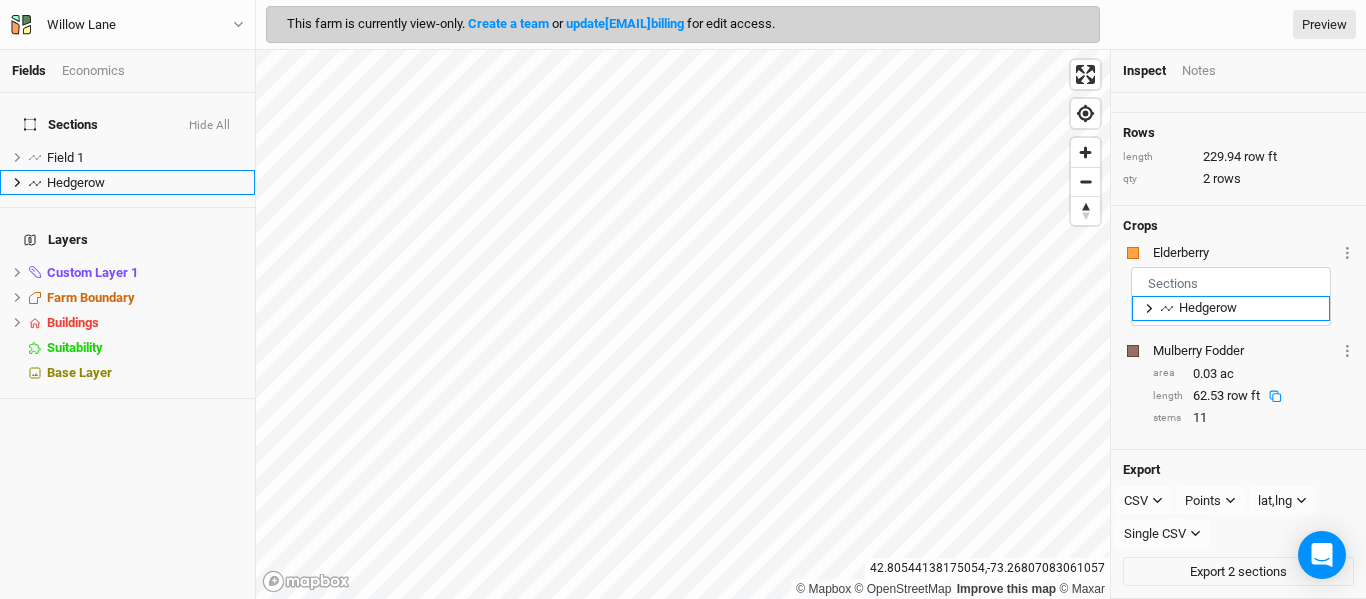 drag, startPoint x: 1250, startPoint y: 308, endPoint x: 1272, endPoint y: 308, distance: 22 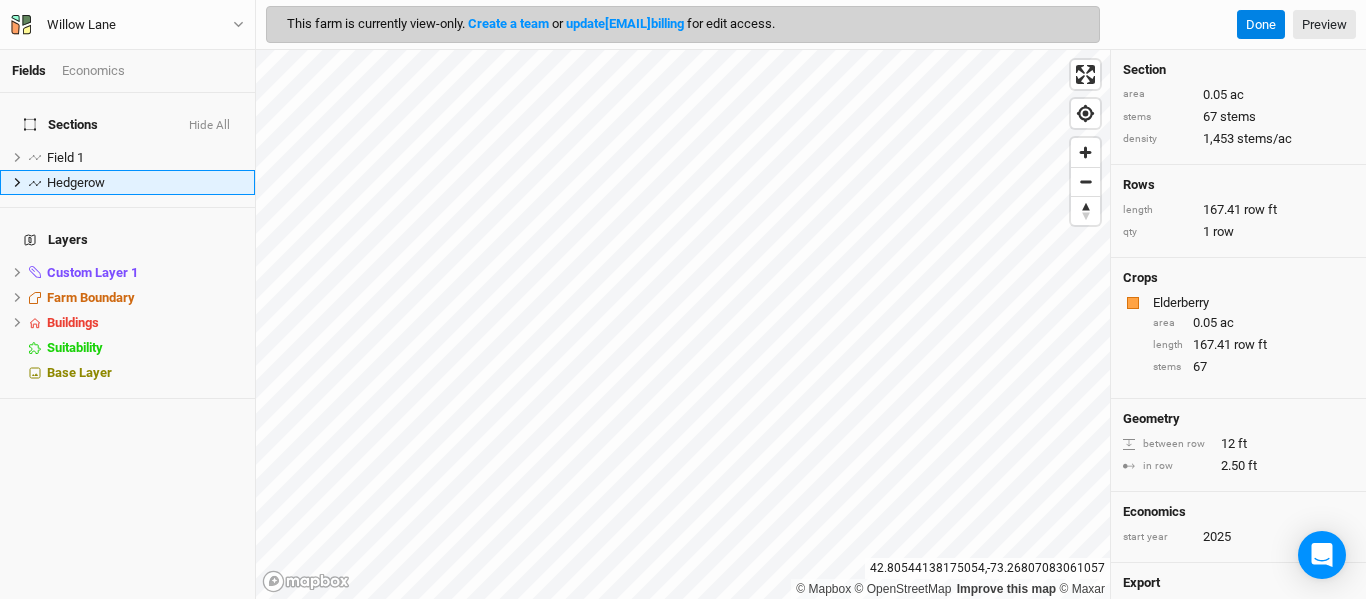 click at bounding box center [1133, 303] 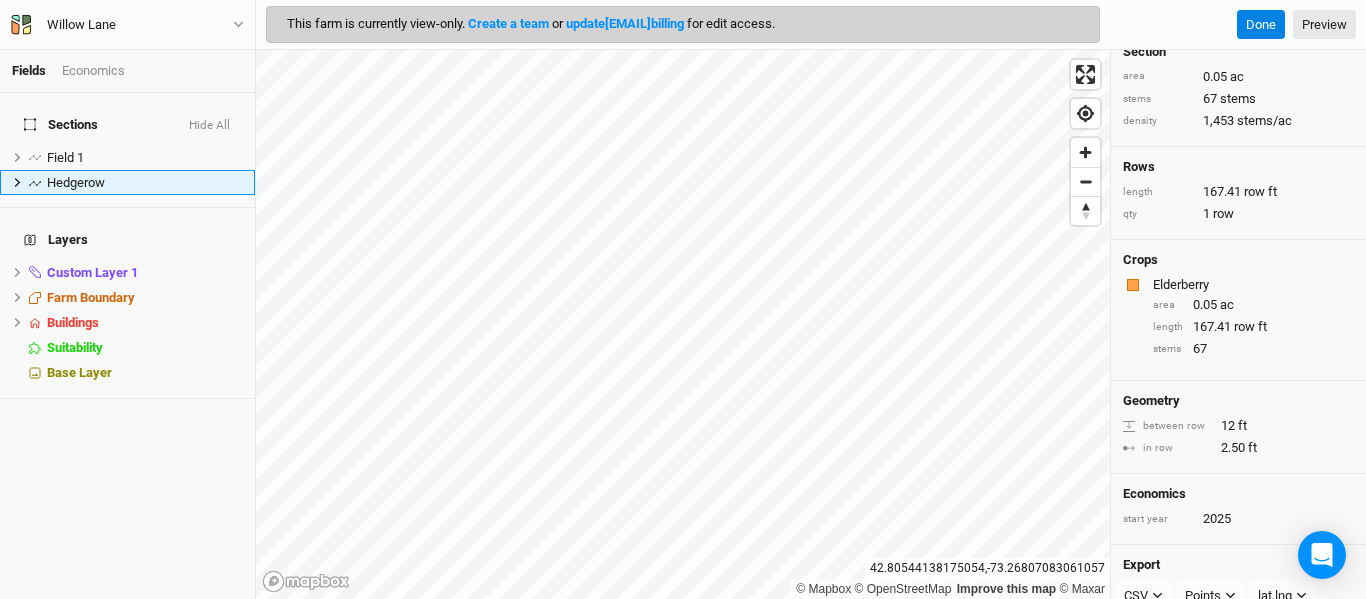 scroll, scrollTop: 0, scrollLeft: 0, axis: both 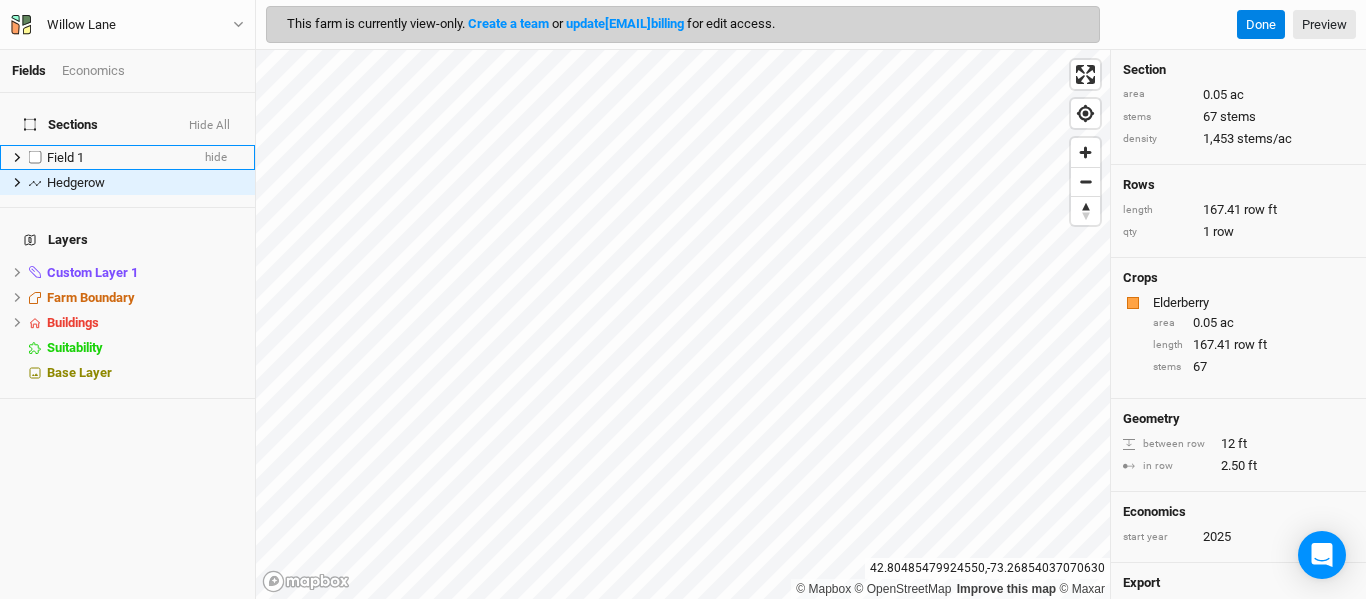 click on "Field 1" at bounding box center [65, 157] 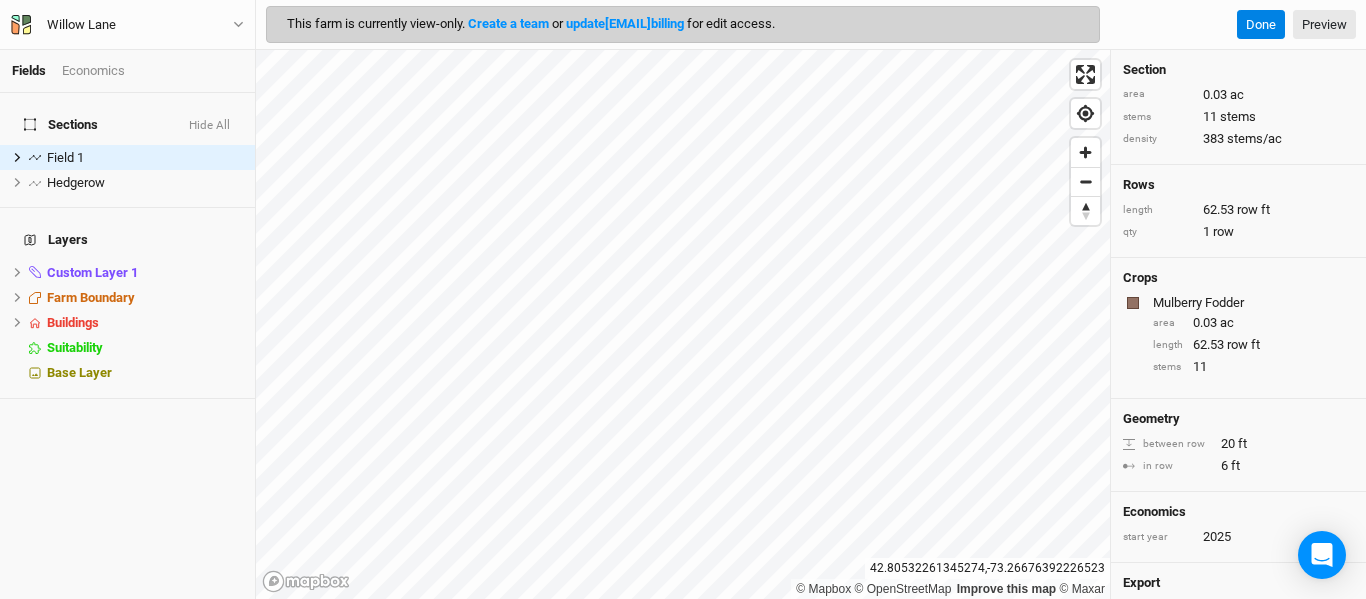 scroll, scrollTop: 124, scrollLeft: 0, axis: vertical 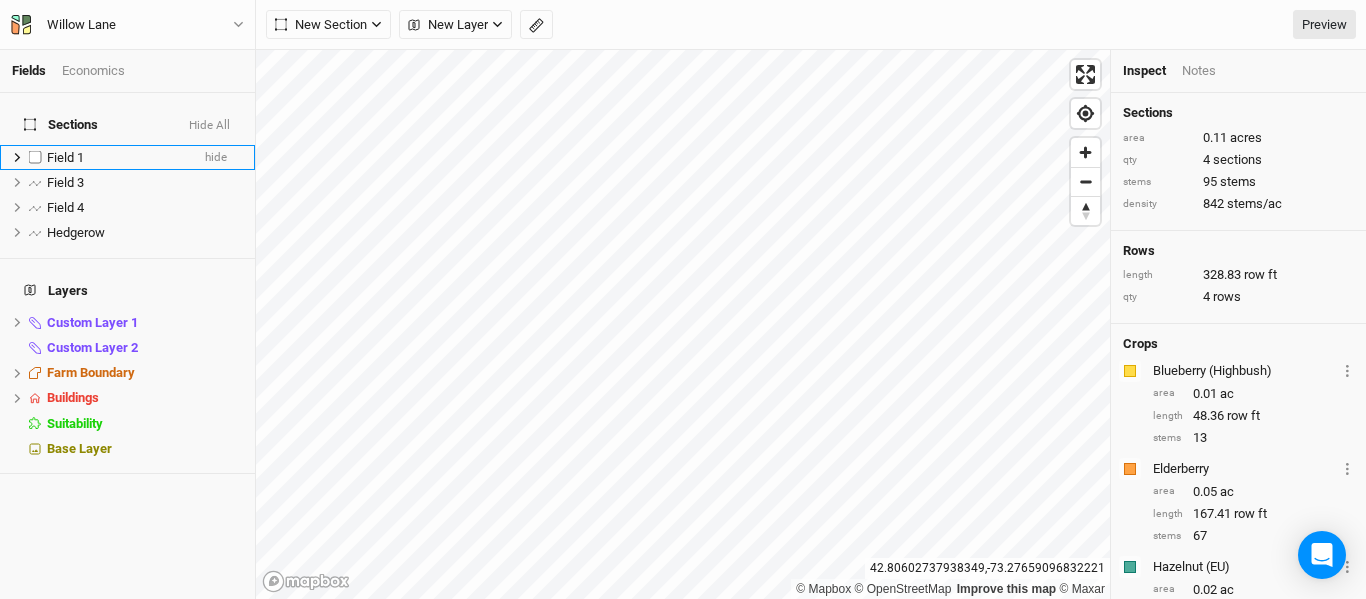 click on "Field 1" at bounding box center [118, 158] 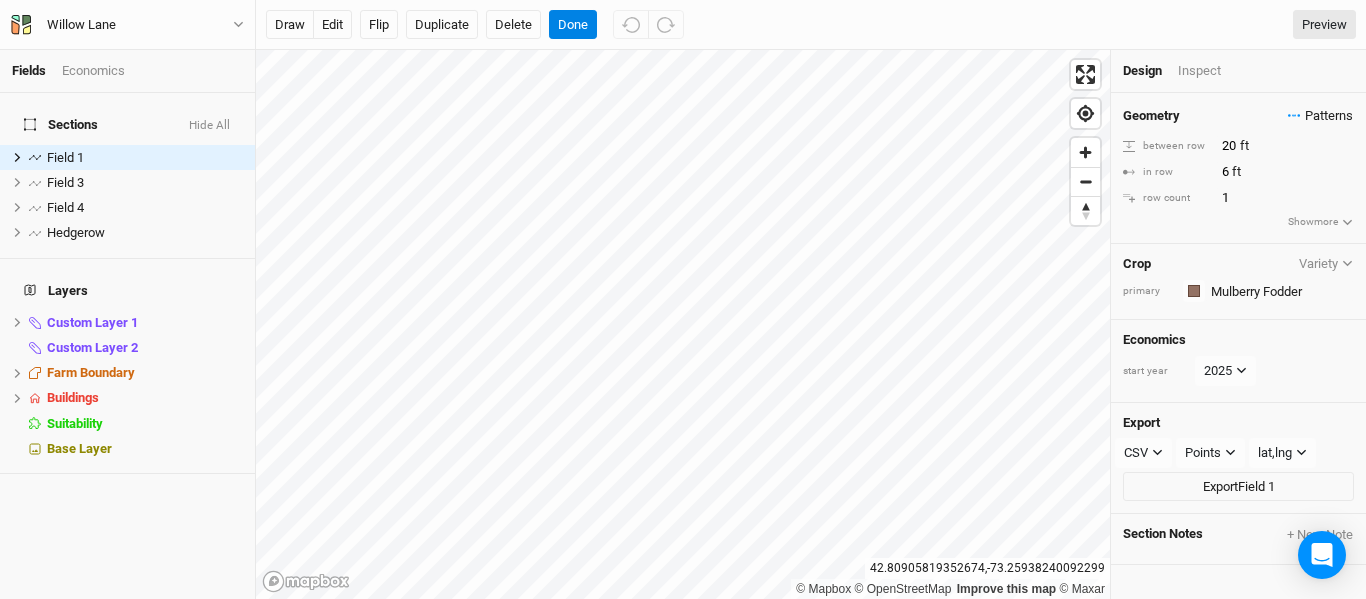 click on "Patterns" at bounding box center [1320, 116] 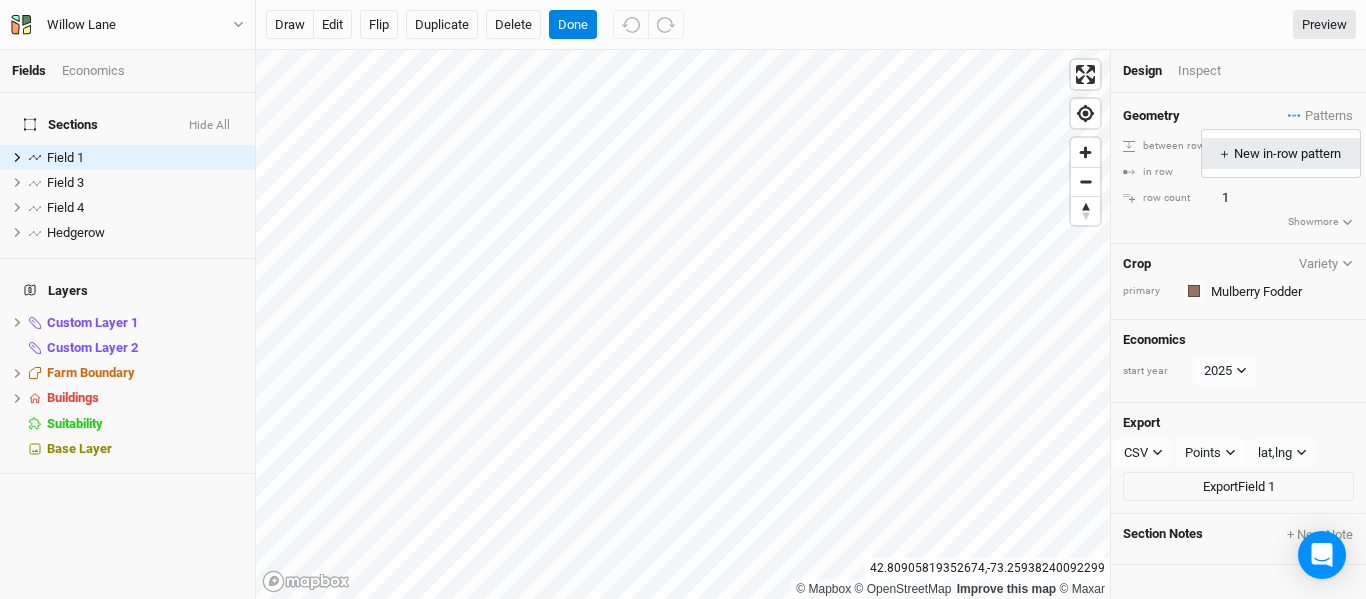 click on "＋ New in-row pattern" at bounding box center (1281, 154) 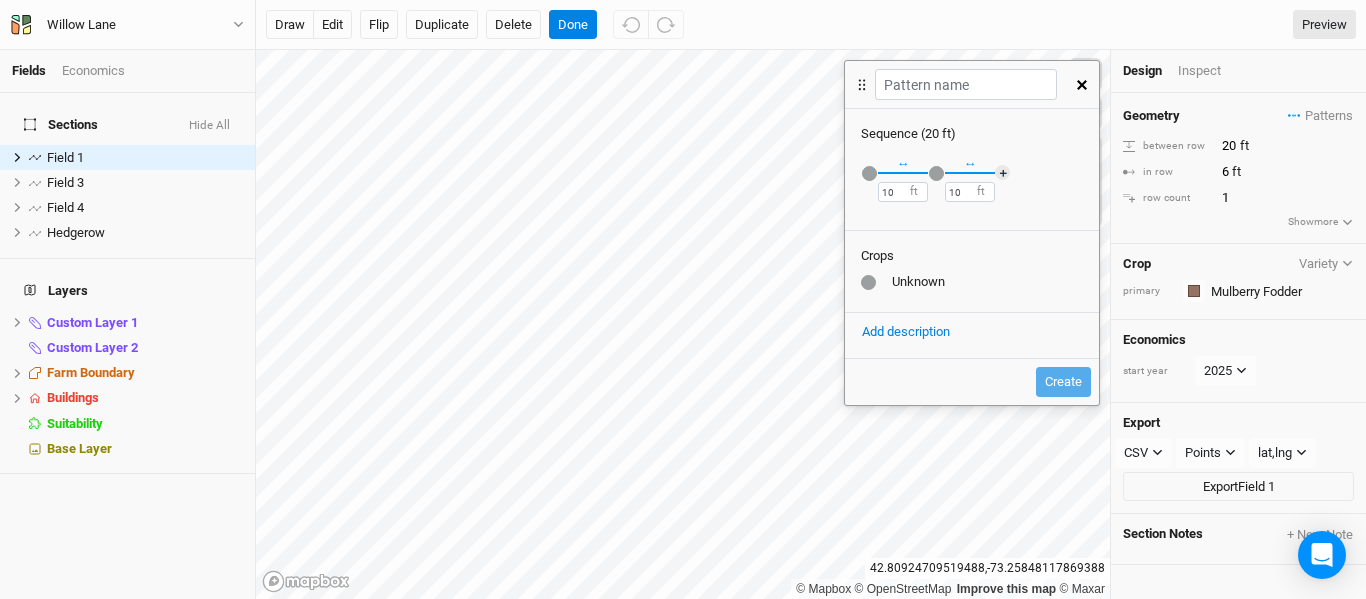 click at bounding box center (869, 173) 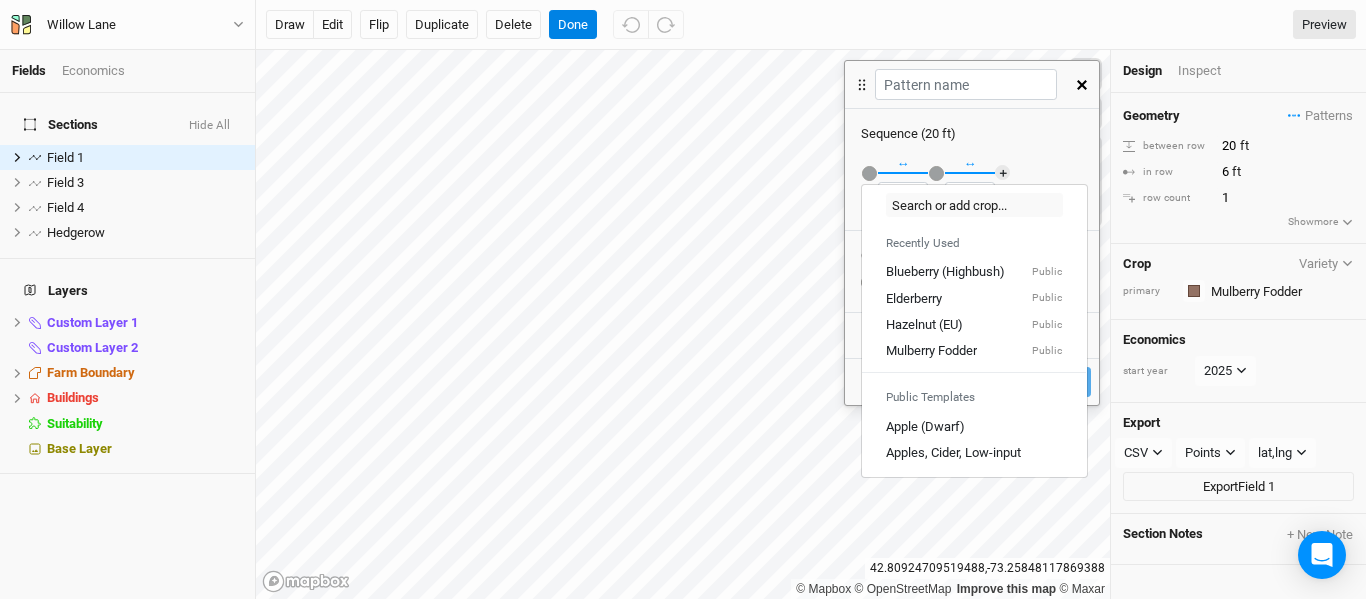 click on "Sequence ( 20   ft )" at bounding box center (972, 134) 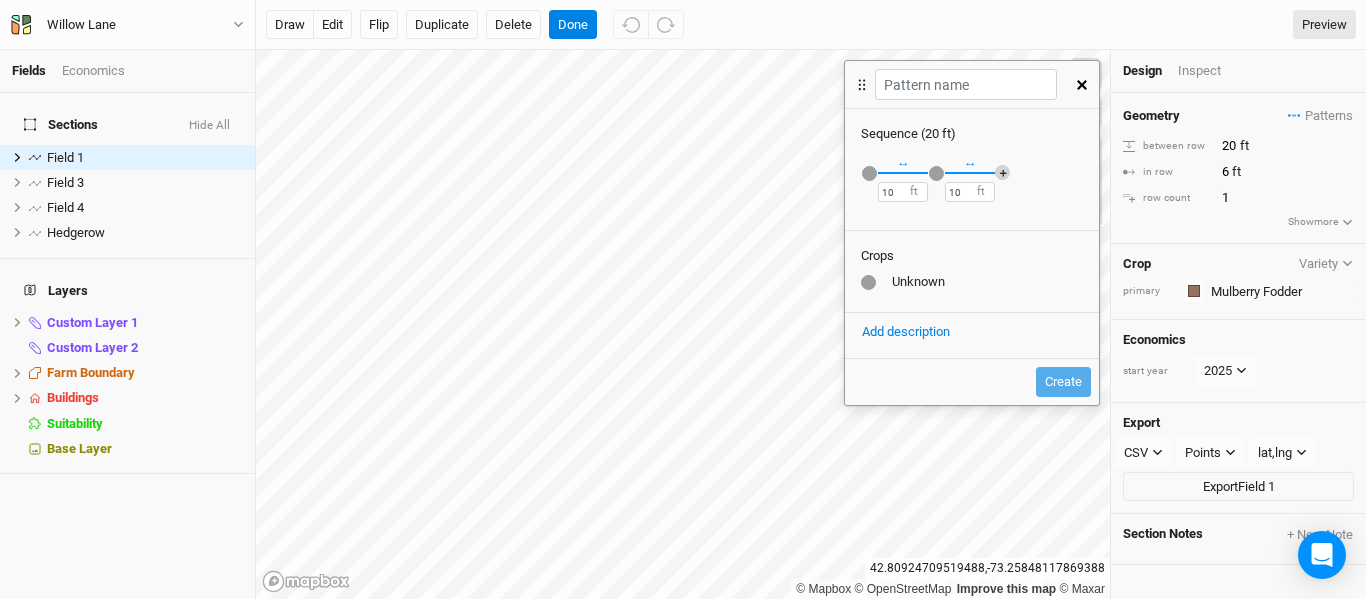 click on "＋" at bounding box center [1002, 172] 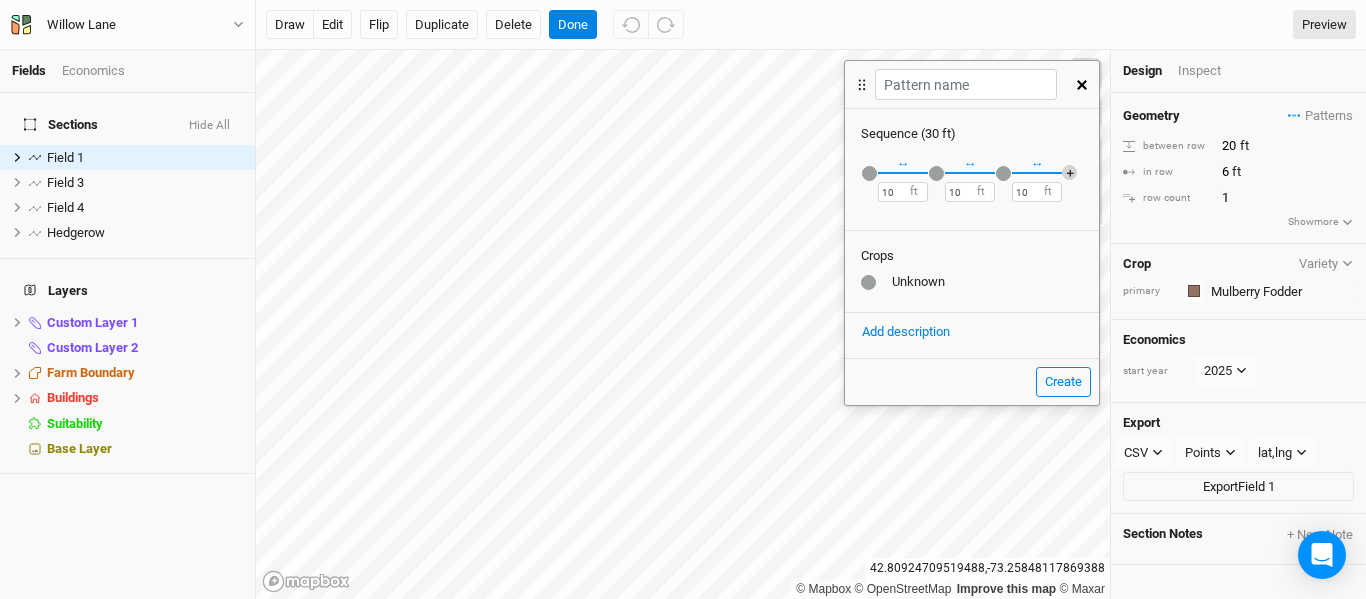 click at bounding box center [869, 173] 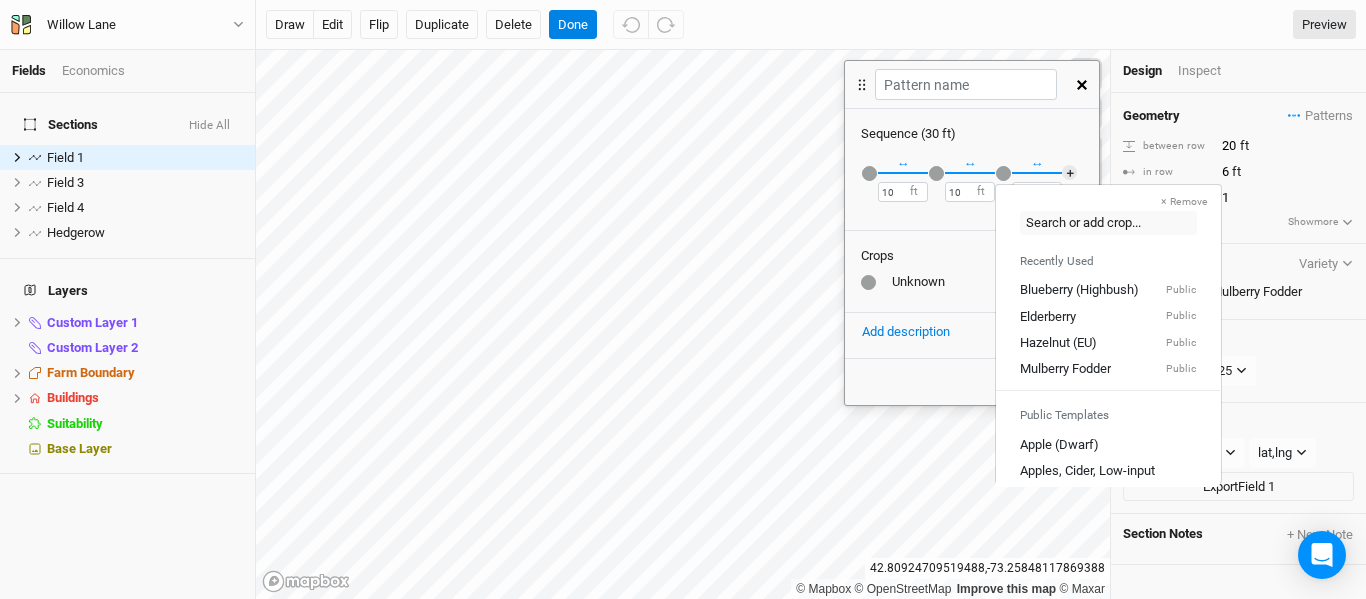 click at bounding box center [1003, 173] 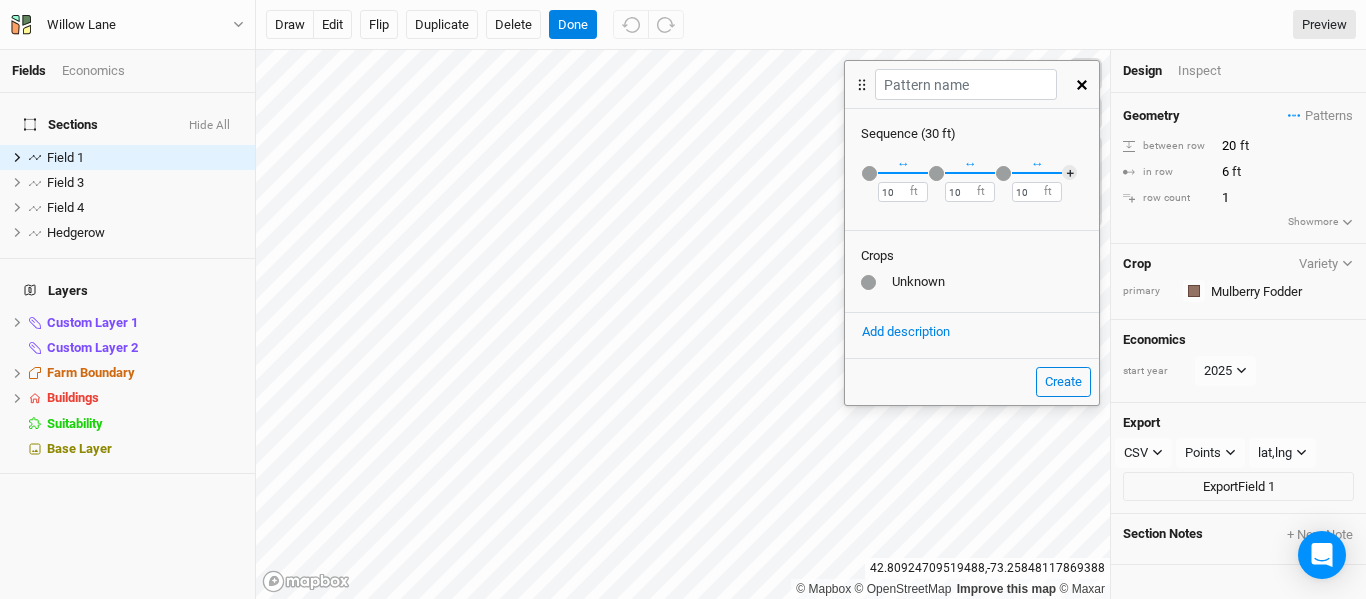 click at bounding box center (869, 173) 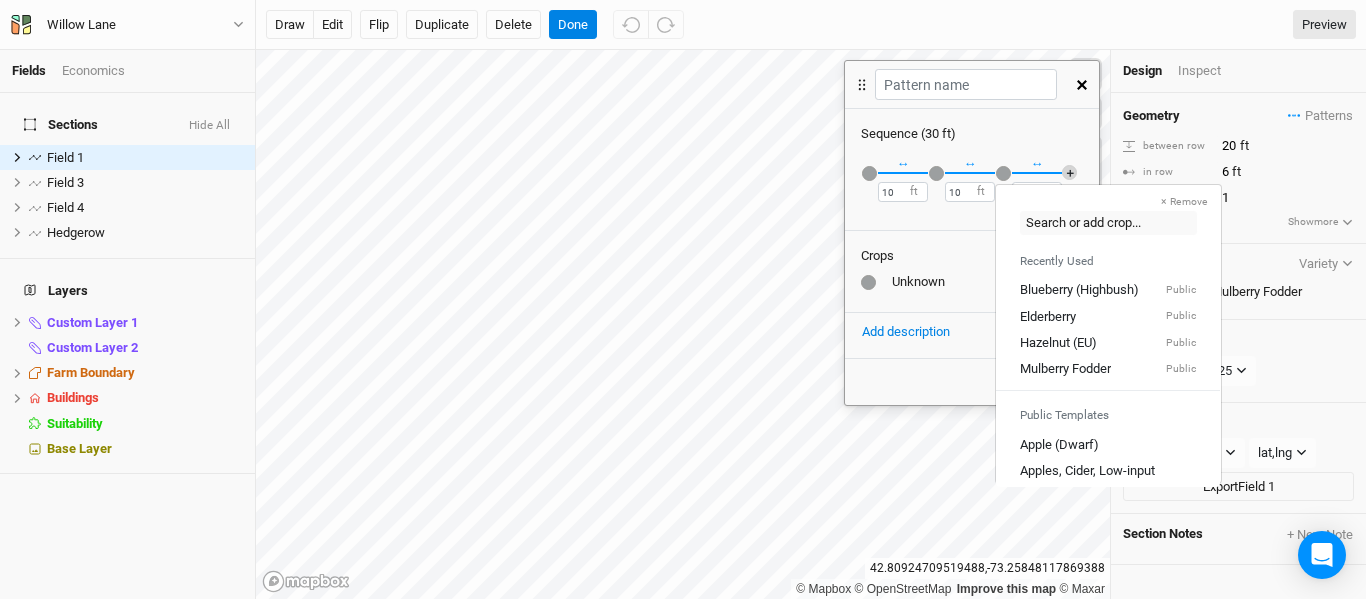 click on "＋" at bounding box center [1069, 172] 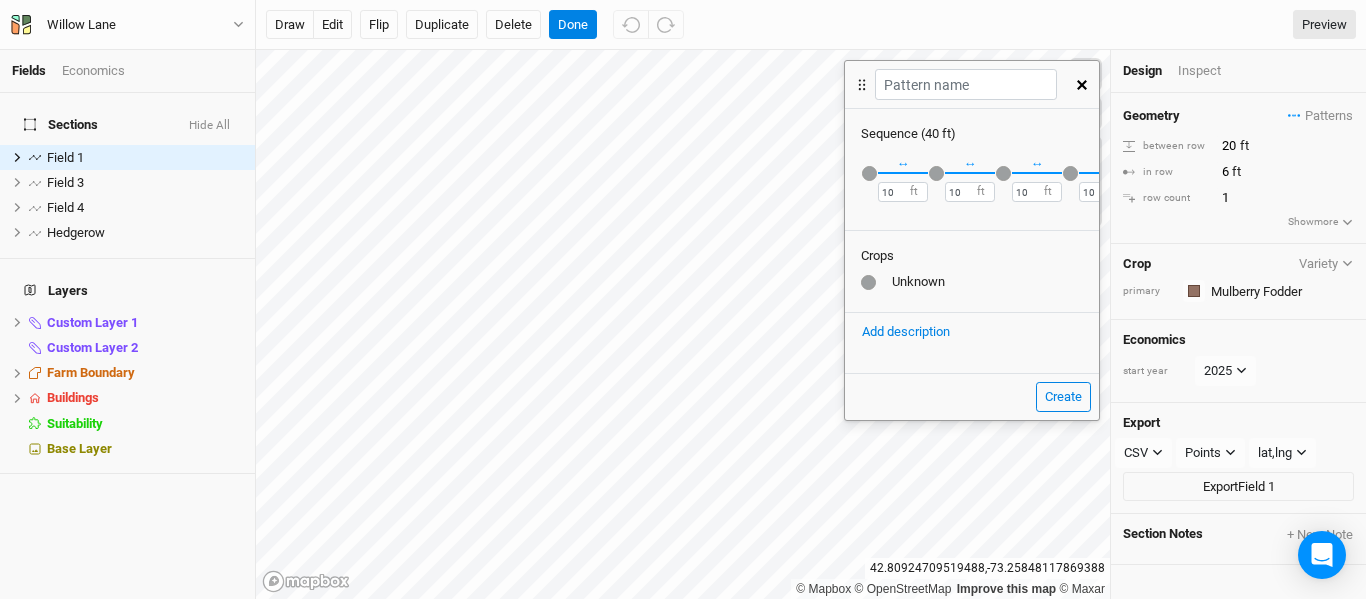 click at bounding box center (1082, 85) 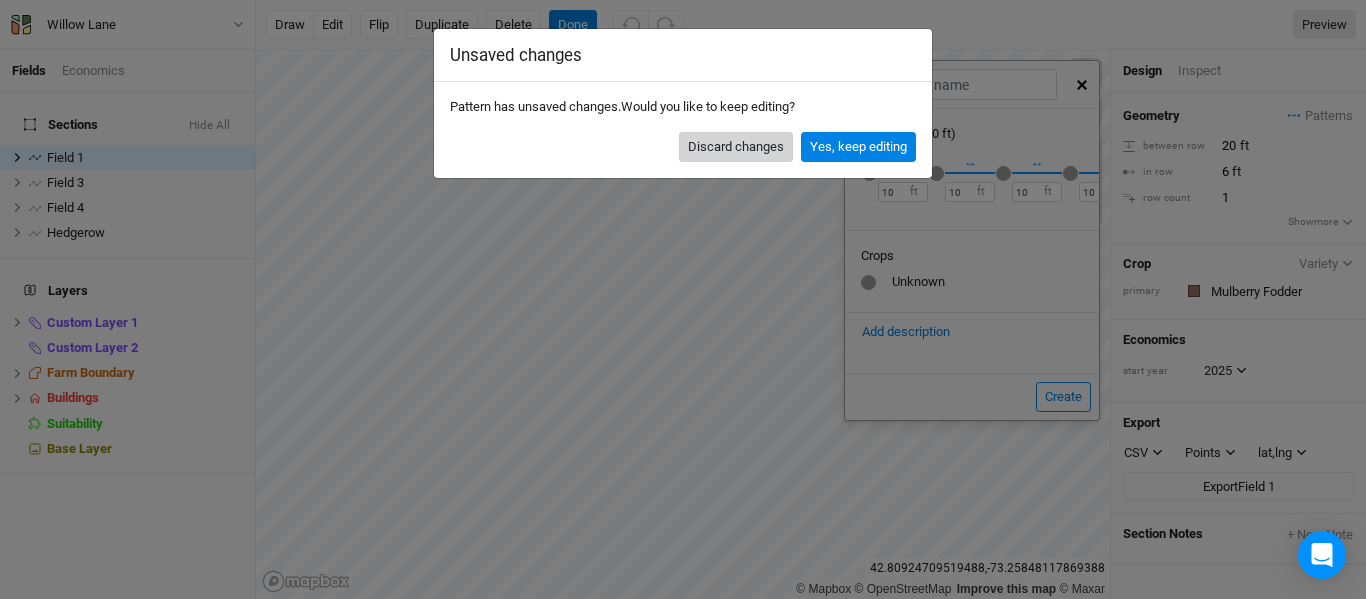 click on "Discard changes" at bounding box center (736, 147) 